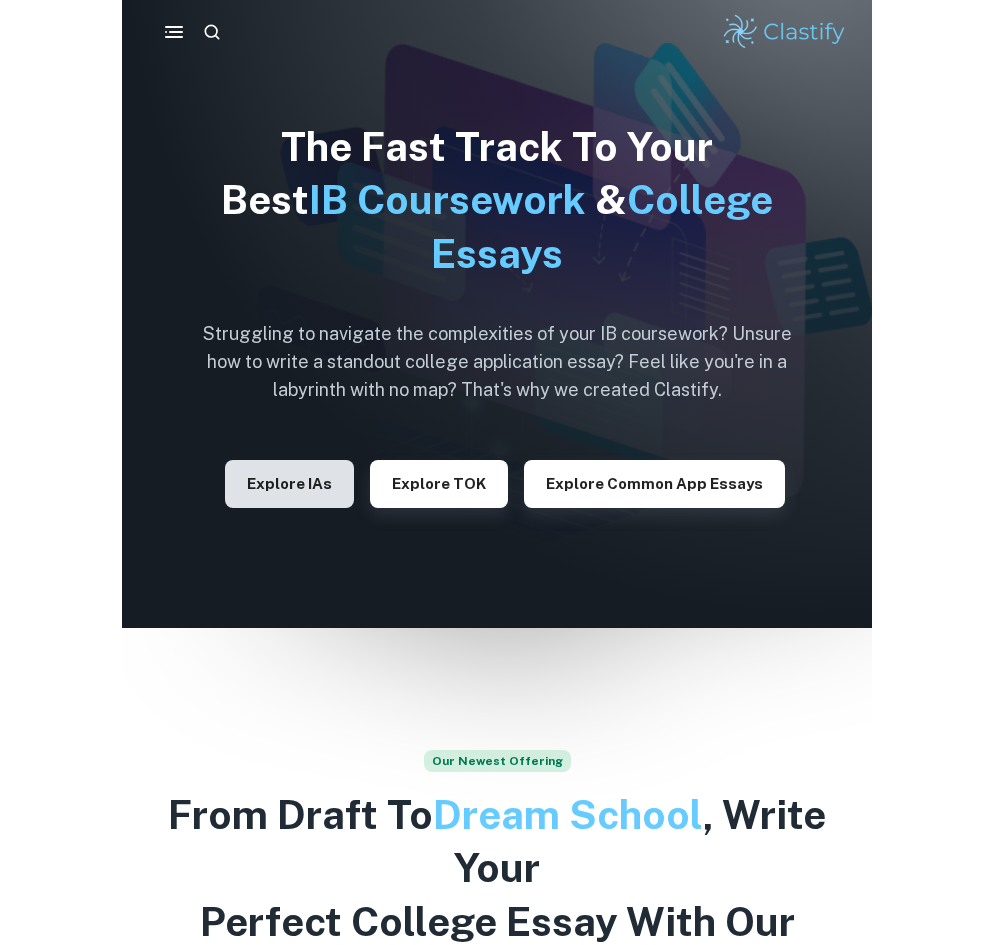 scroll, scrollTop: 0, scrollLeft: 0, axis: both 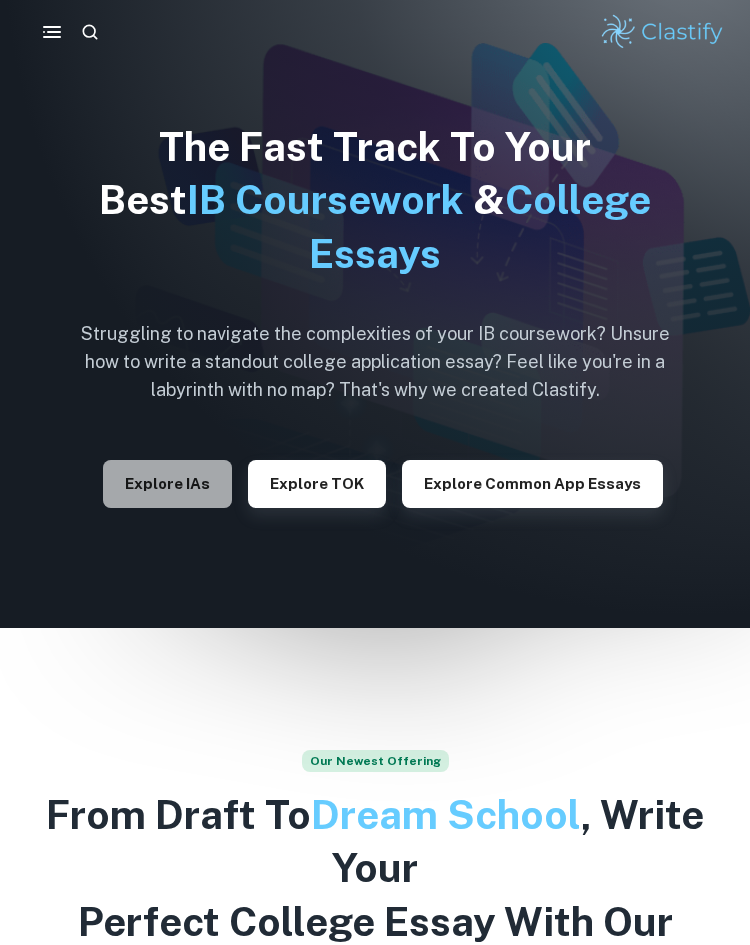 click on "Explore IAs" at bounding box center [167, 484] 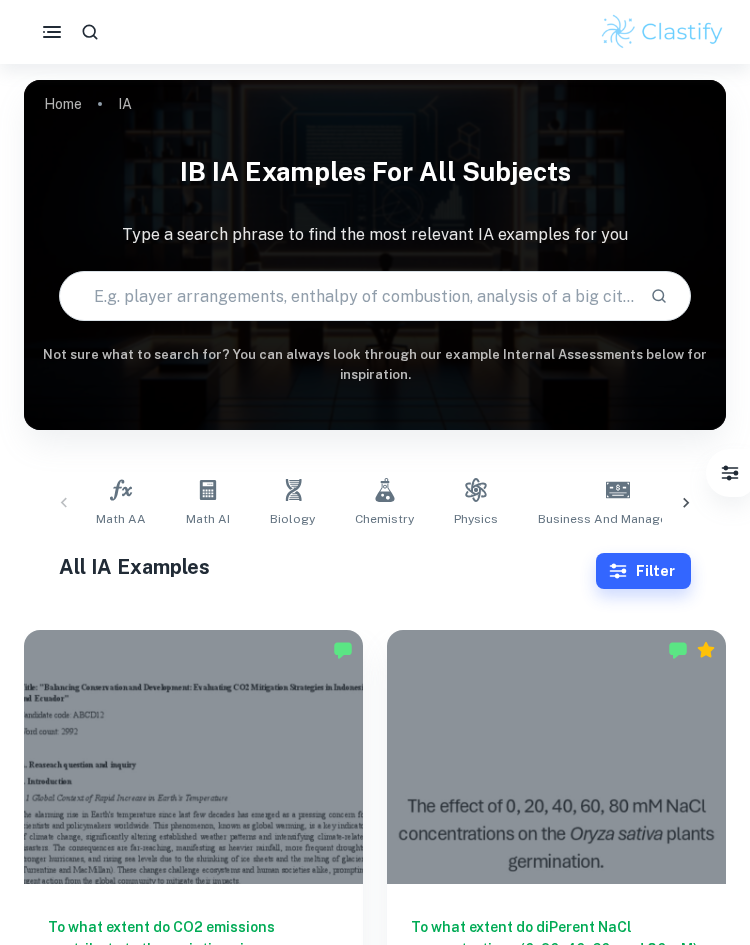 click at bounding box center (347, 296) 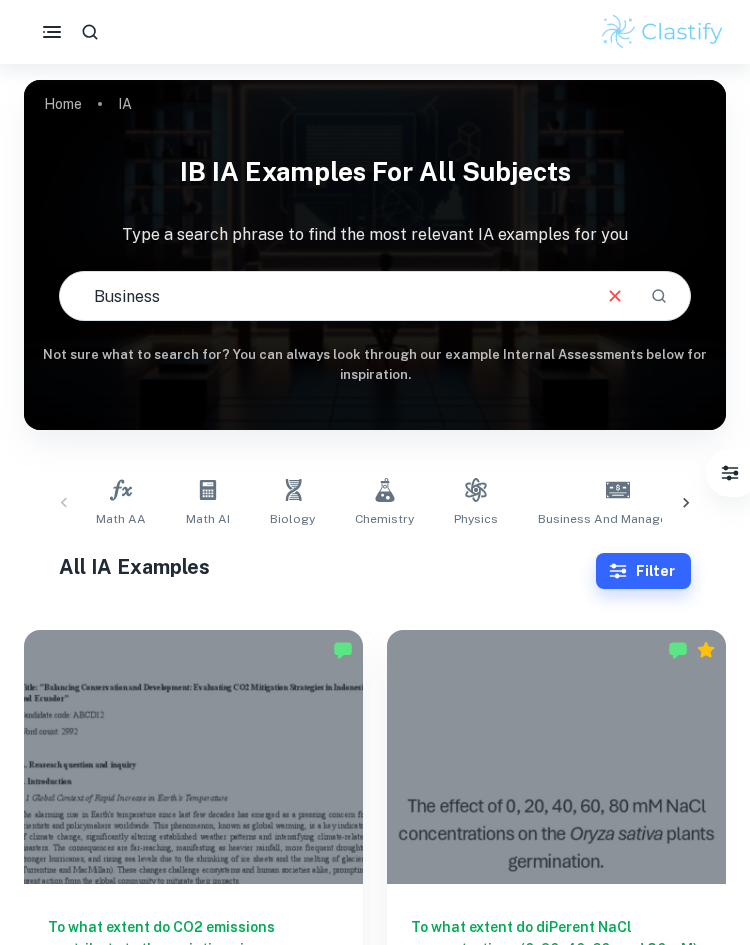 type on "Business" 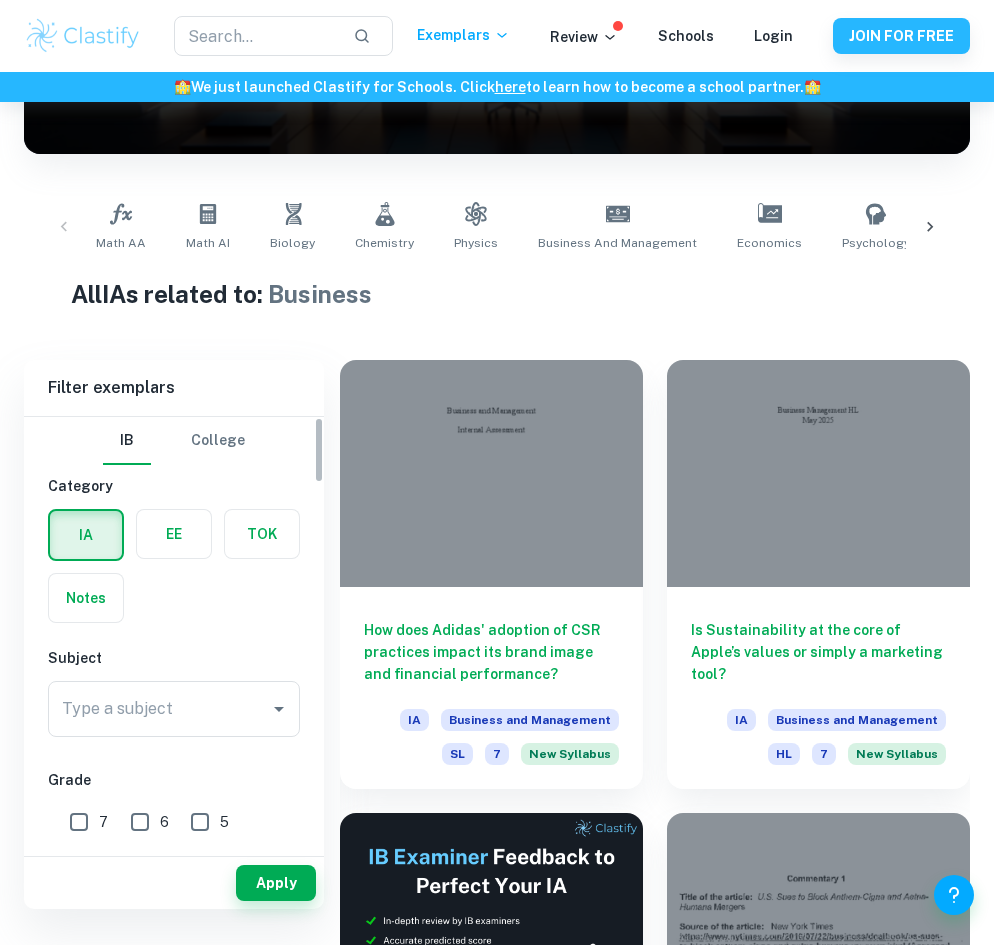 scroll, scrollTop: 313, scrollLeft: 0, axis: vertical 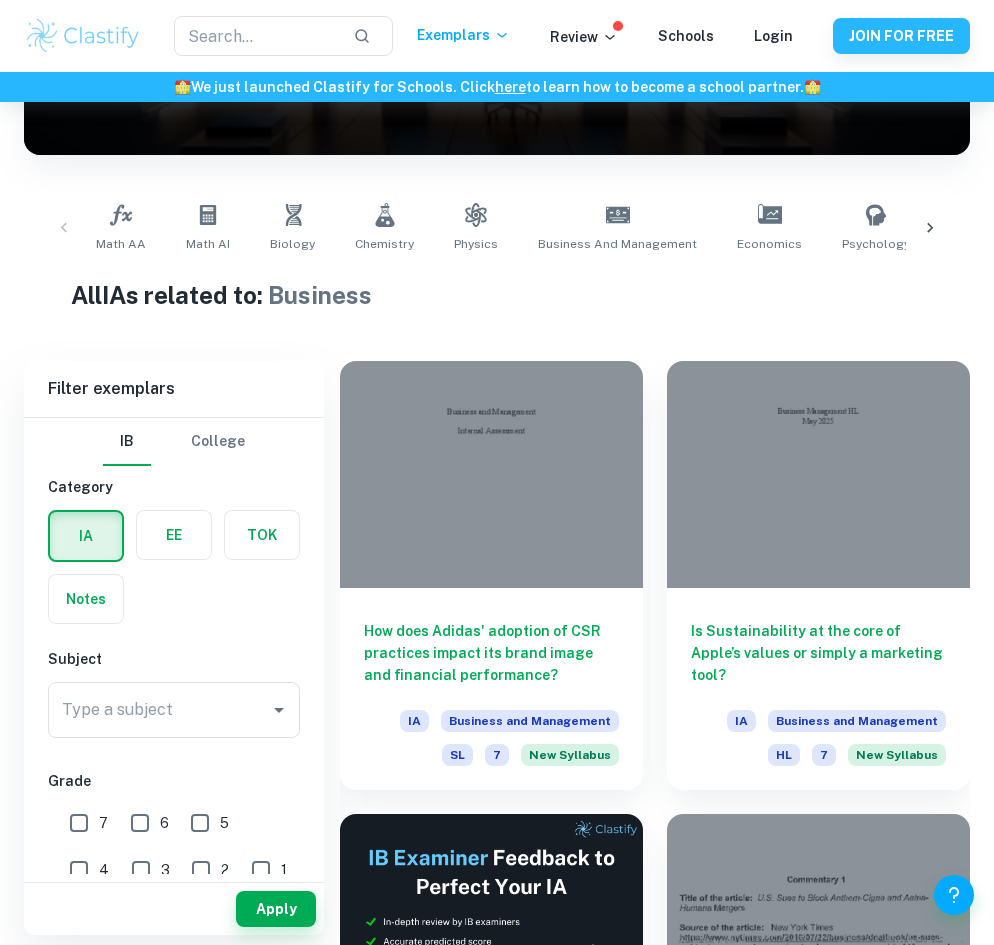 click on "Type a subject Type a subject" at bounding box center (174, 714) 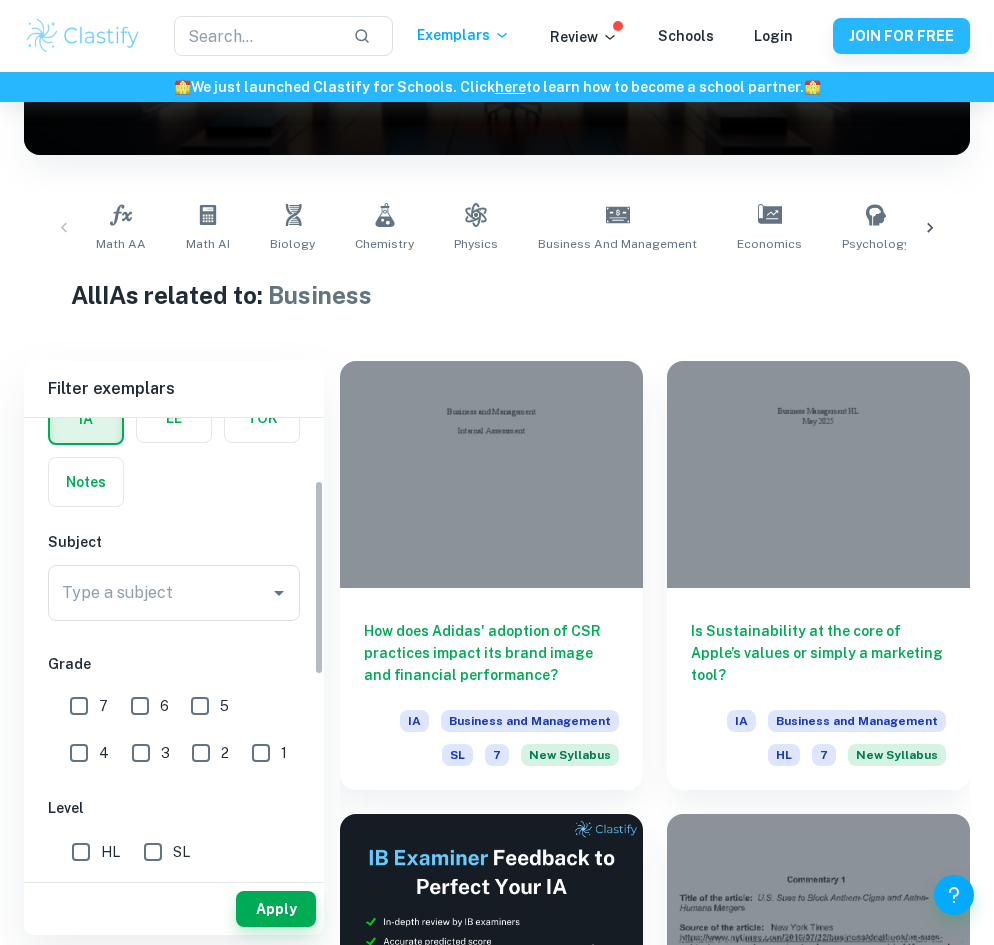scroll, scrollTop: 115, scrollLeft: 0, axis: vertical 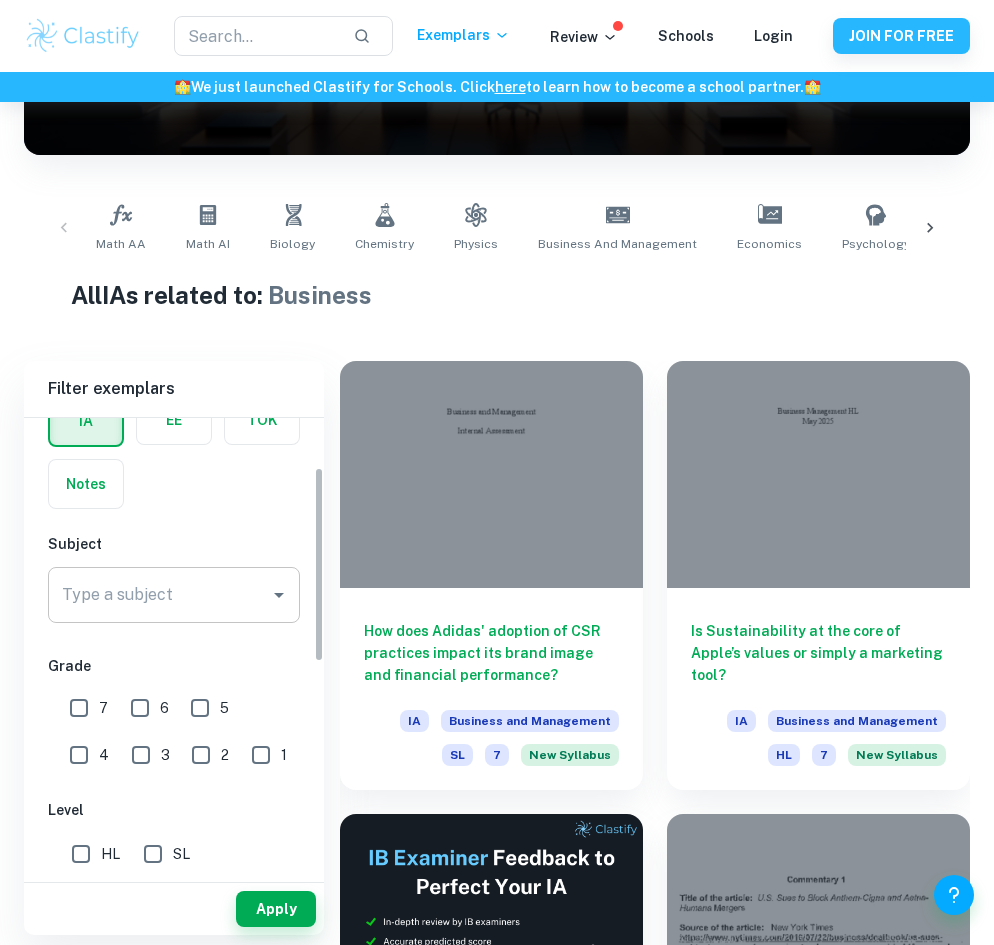 click on "Type a subject" at bounding box center (174, 595) 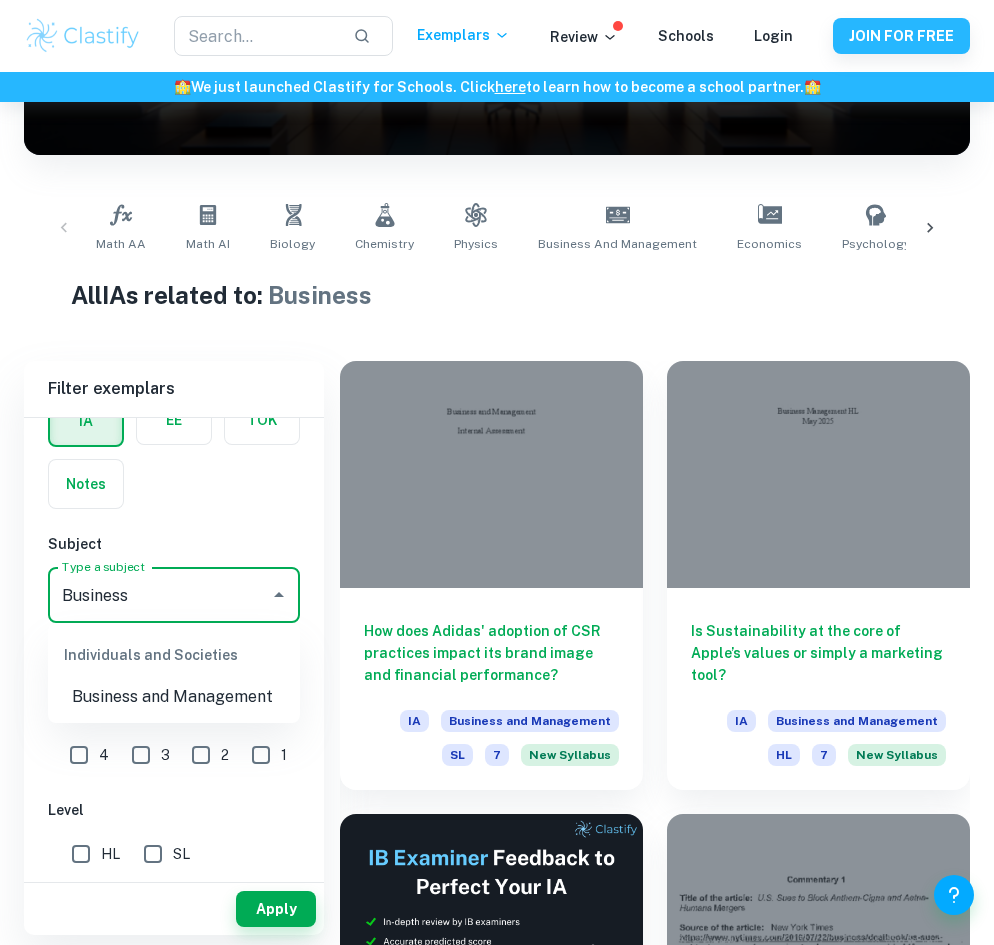 click on "Business and Management" at bounding box center [174, 697] 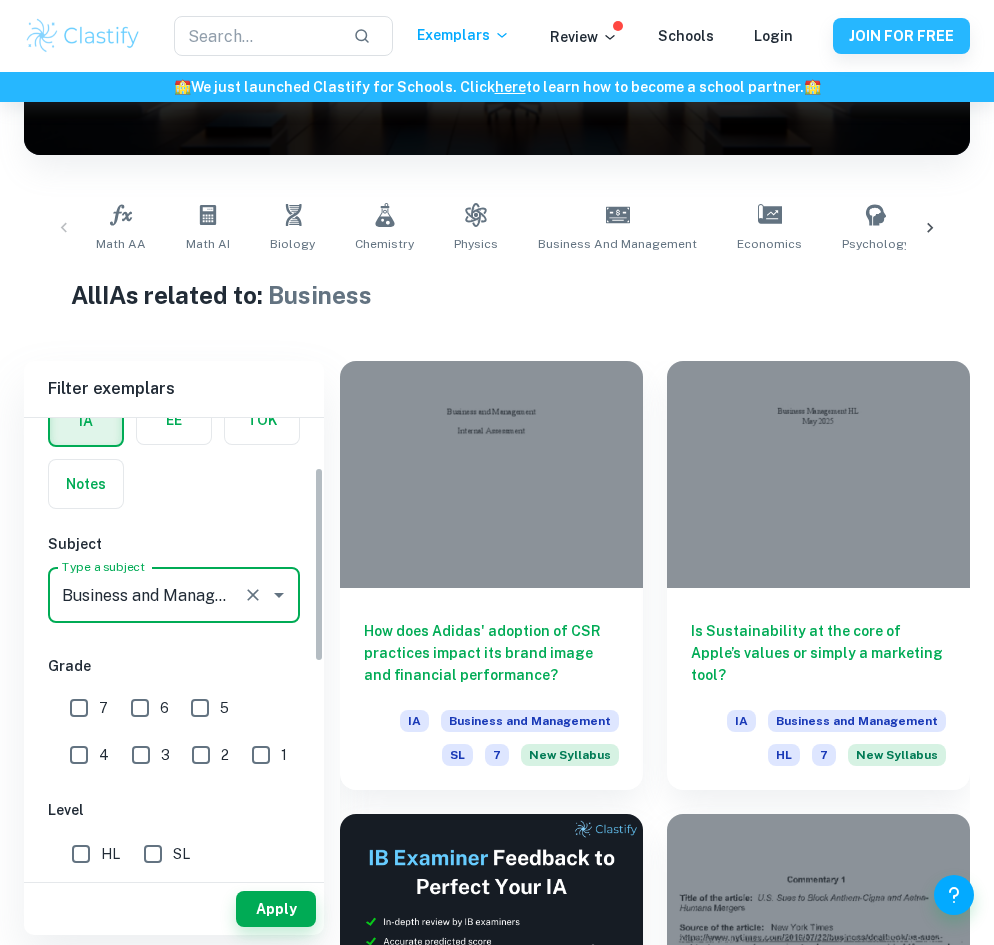 type on "Business and Management" 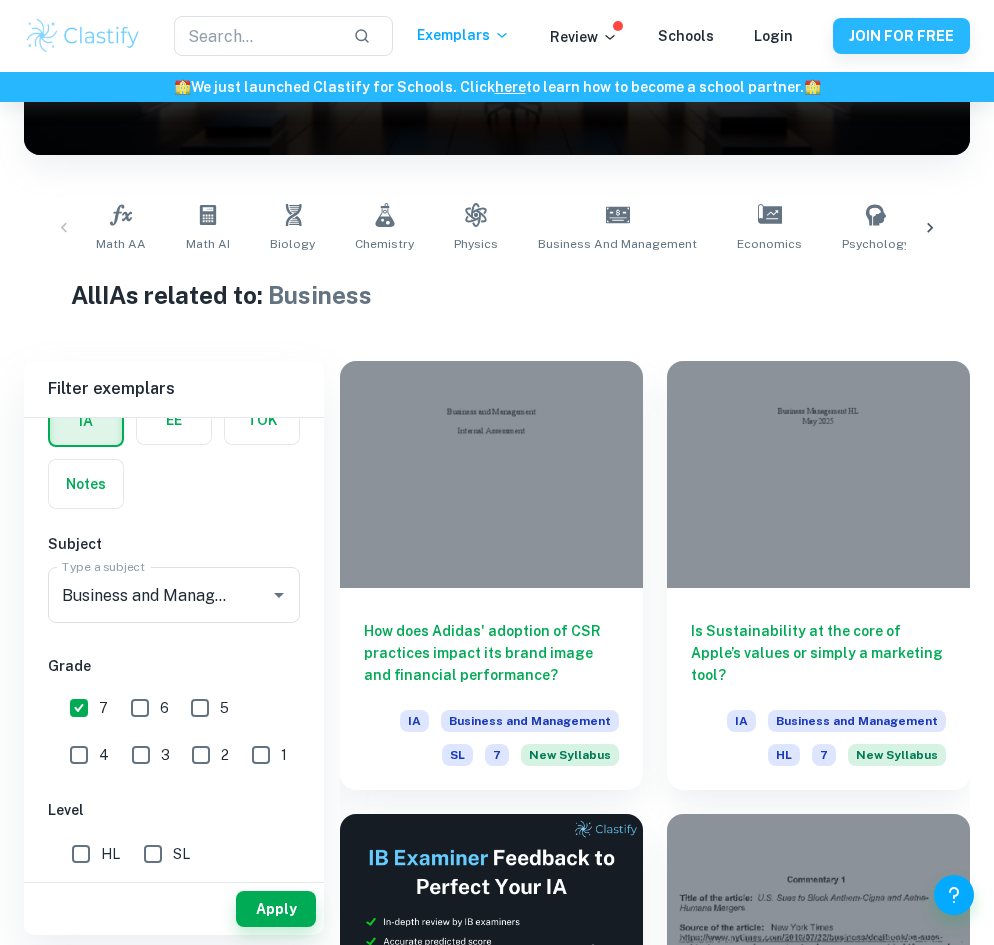 click on "6" at bounding box center (140, 708) 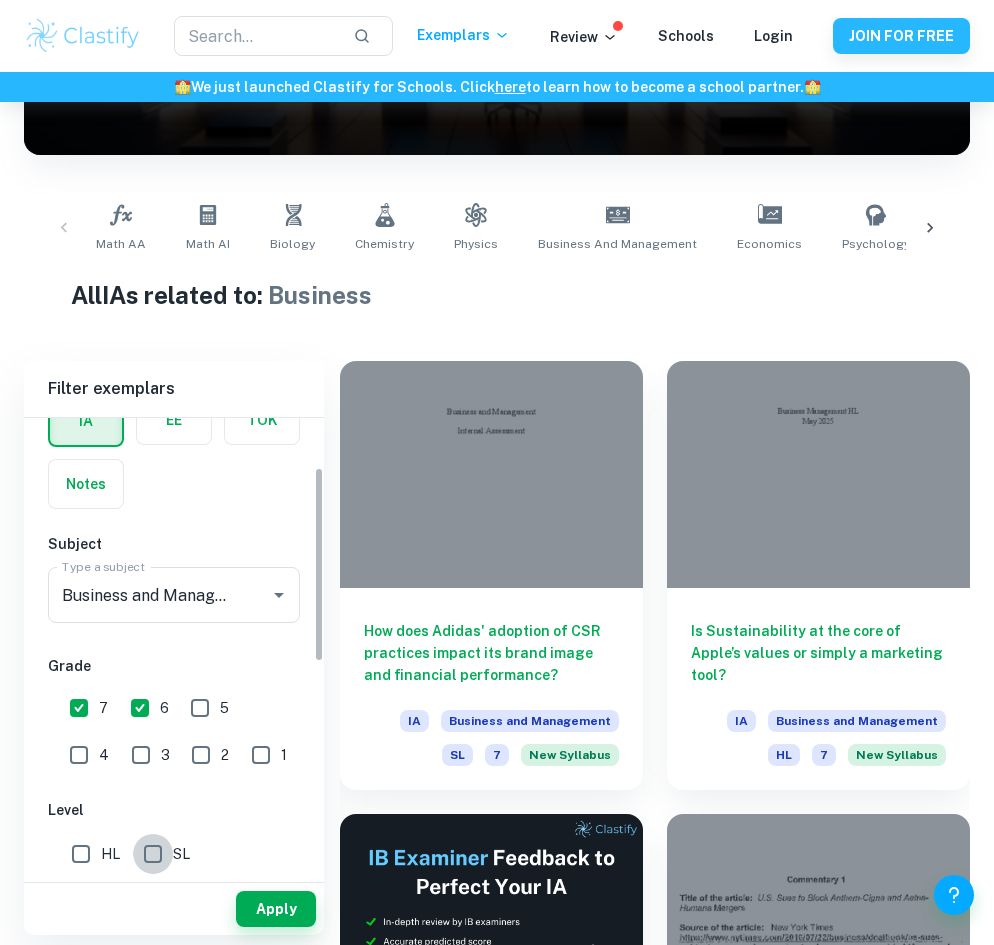 click on "SL" at bounding box center (153, 854) 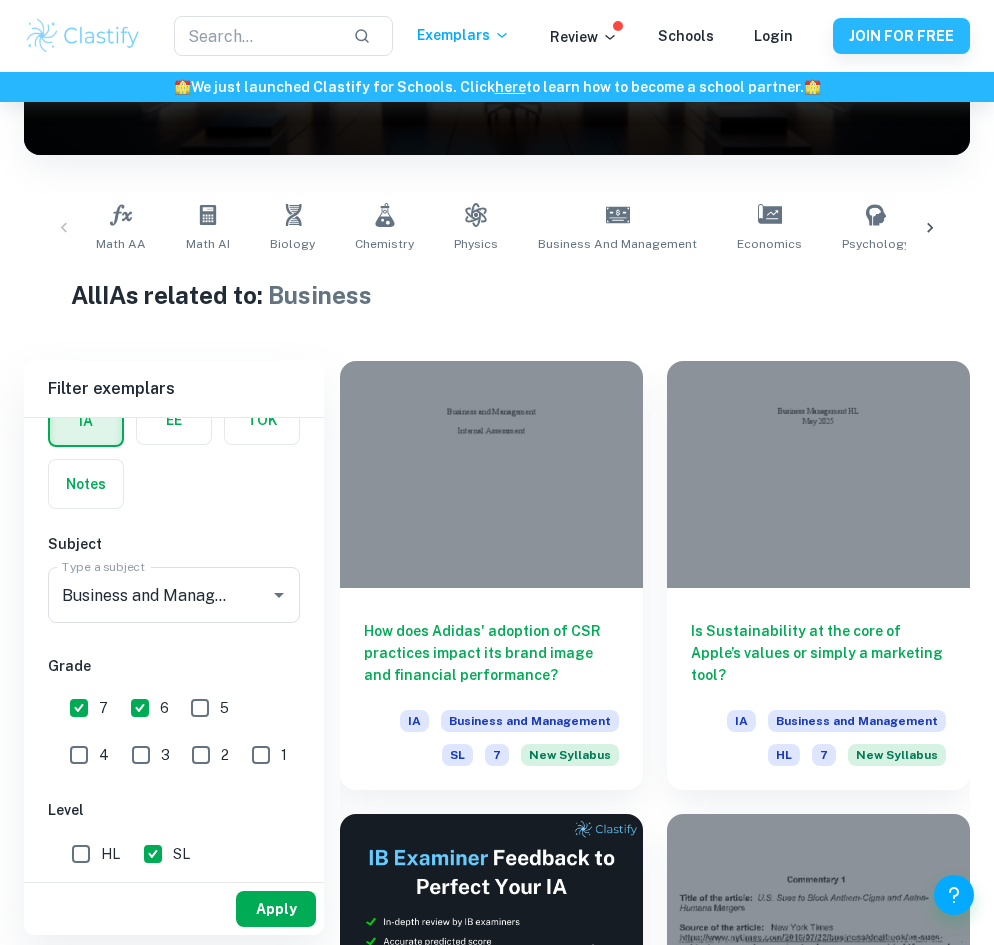 click on "Apply" at bounding box center [276, 909] 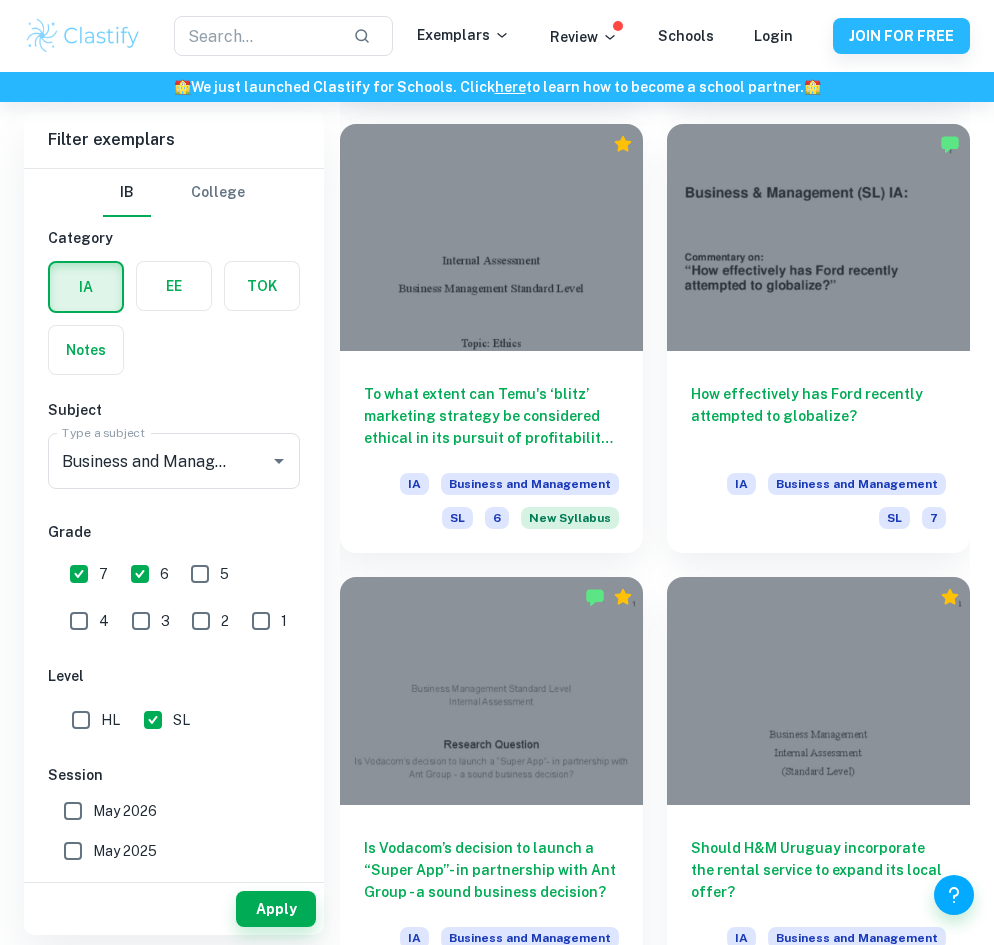 scroll, scrollTop: 2389, scrollLeft: 0, axis: vertical 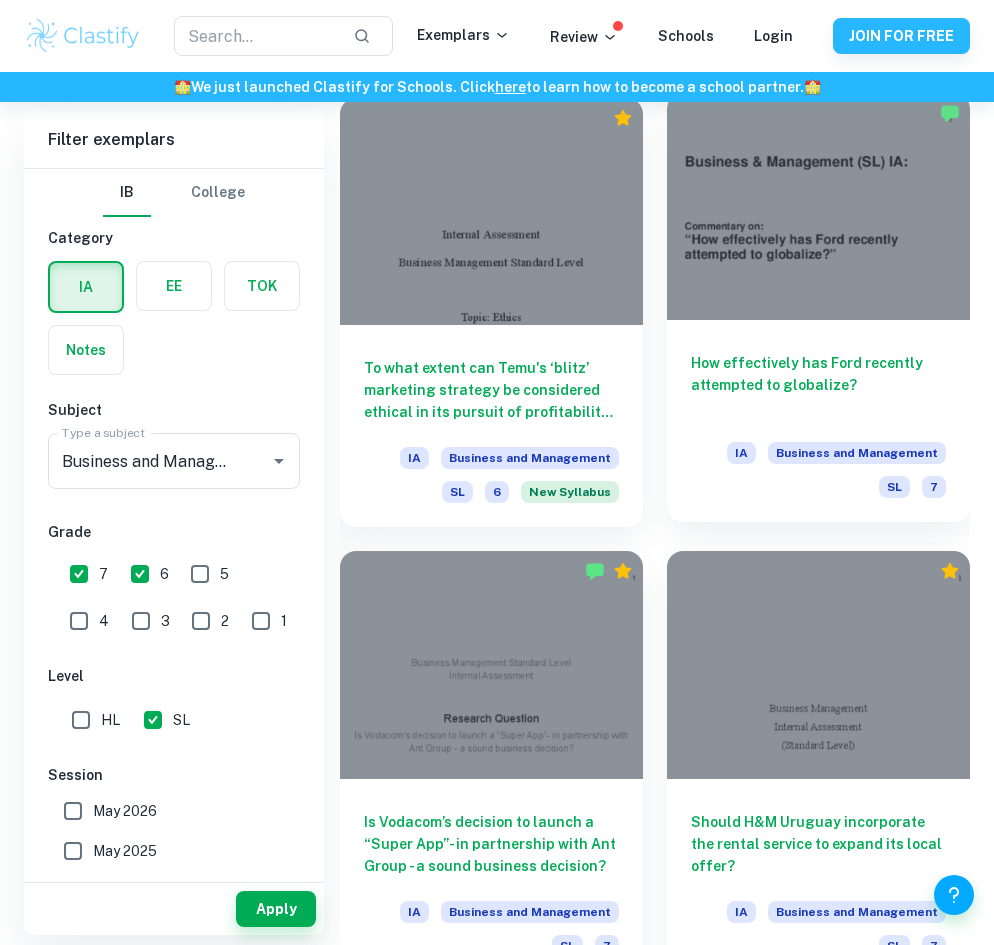 click on "How effectively has Ford recently attempted to globalize?" at bounding box center [818, 385] 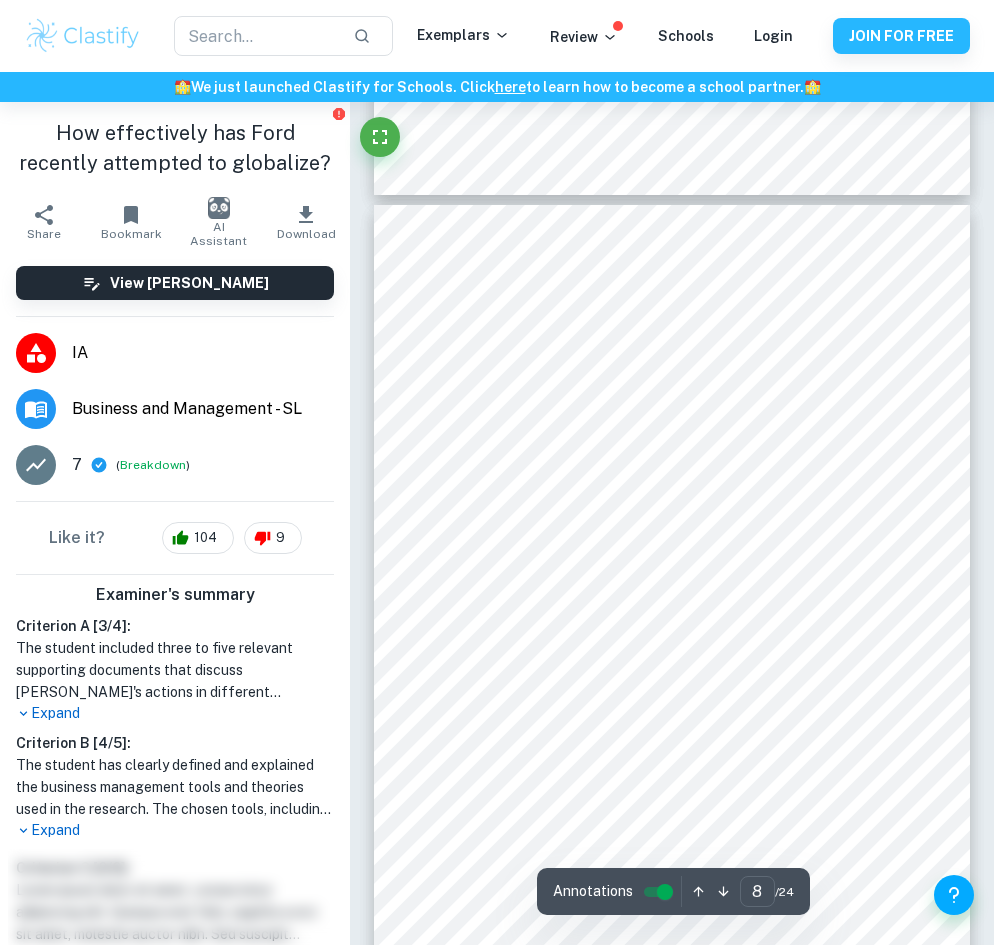 scroll, scrollTop: 6448, scrollLeft: 0, axis: vertical 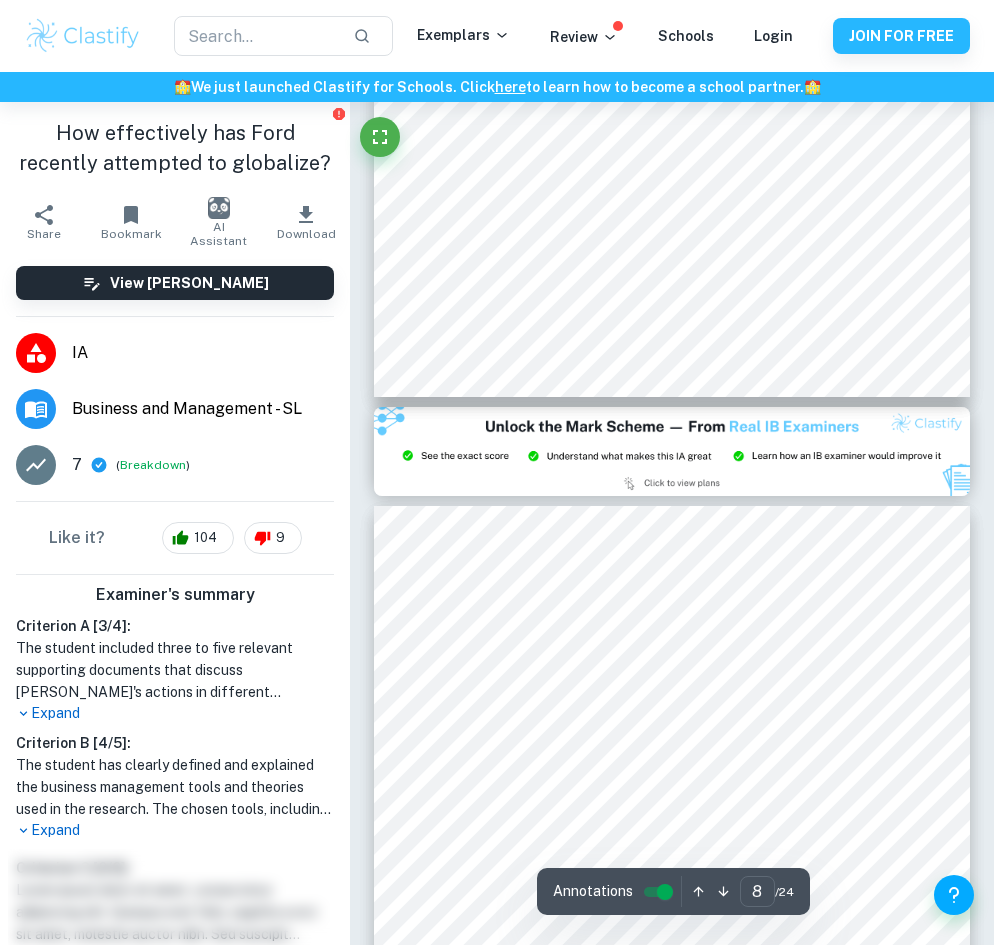type on "9" 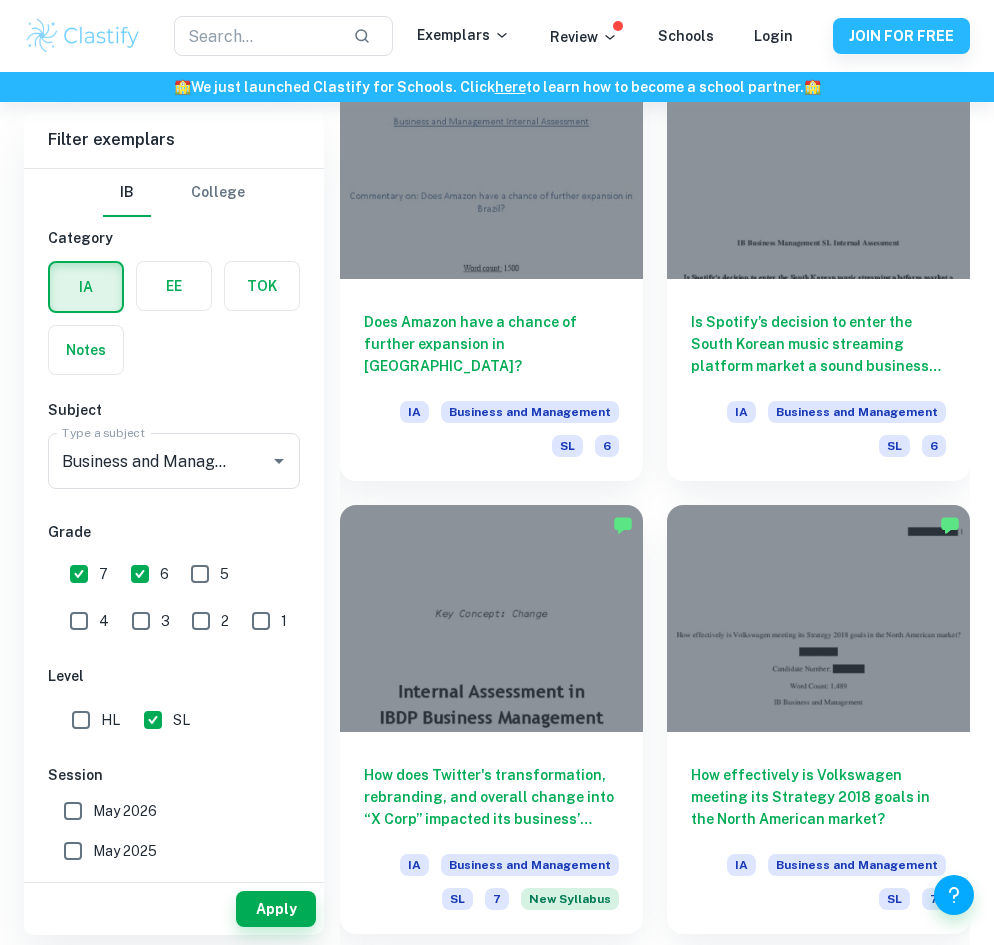 scroll, scrollTop: 3969, scrollLeft: 0, axis: vertical 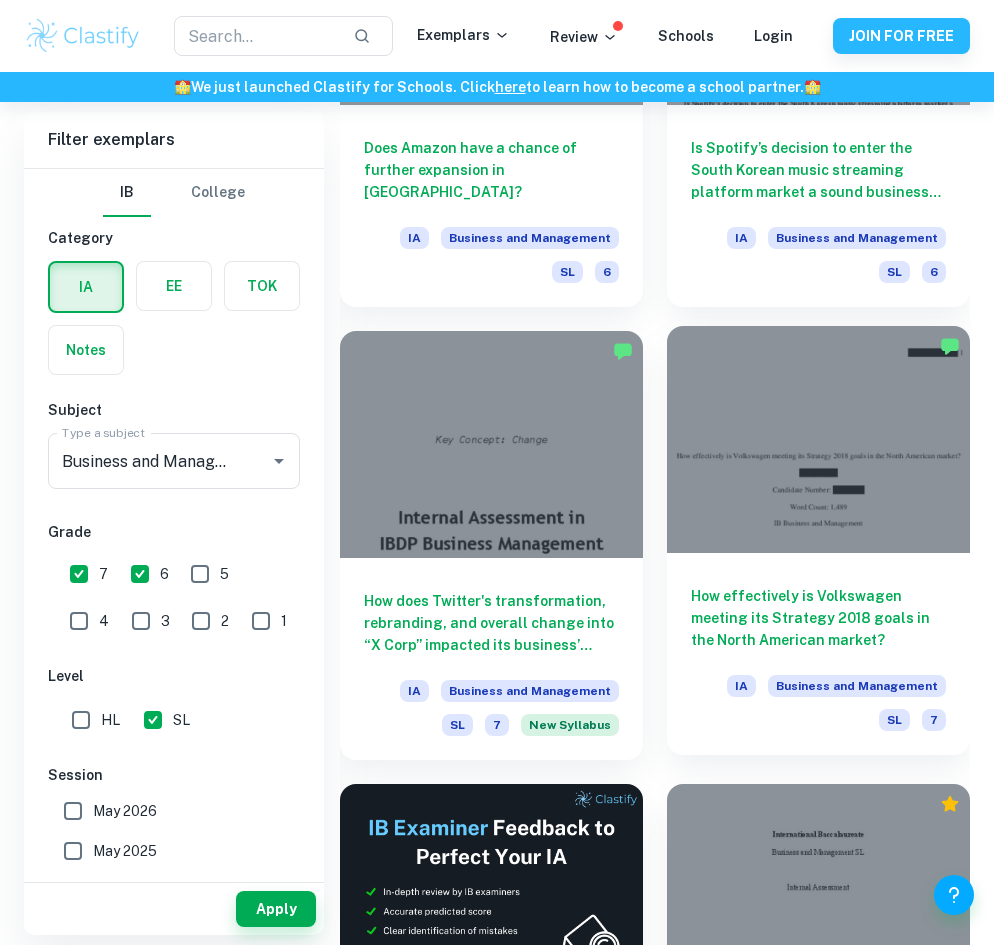 click on "How effectively is Volkswagen meeting its Strategy 2018 goals in the North American market?" at bounding box center (818, 618) 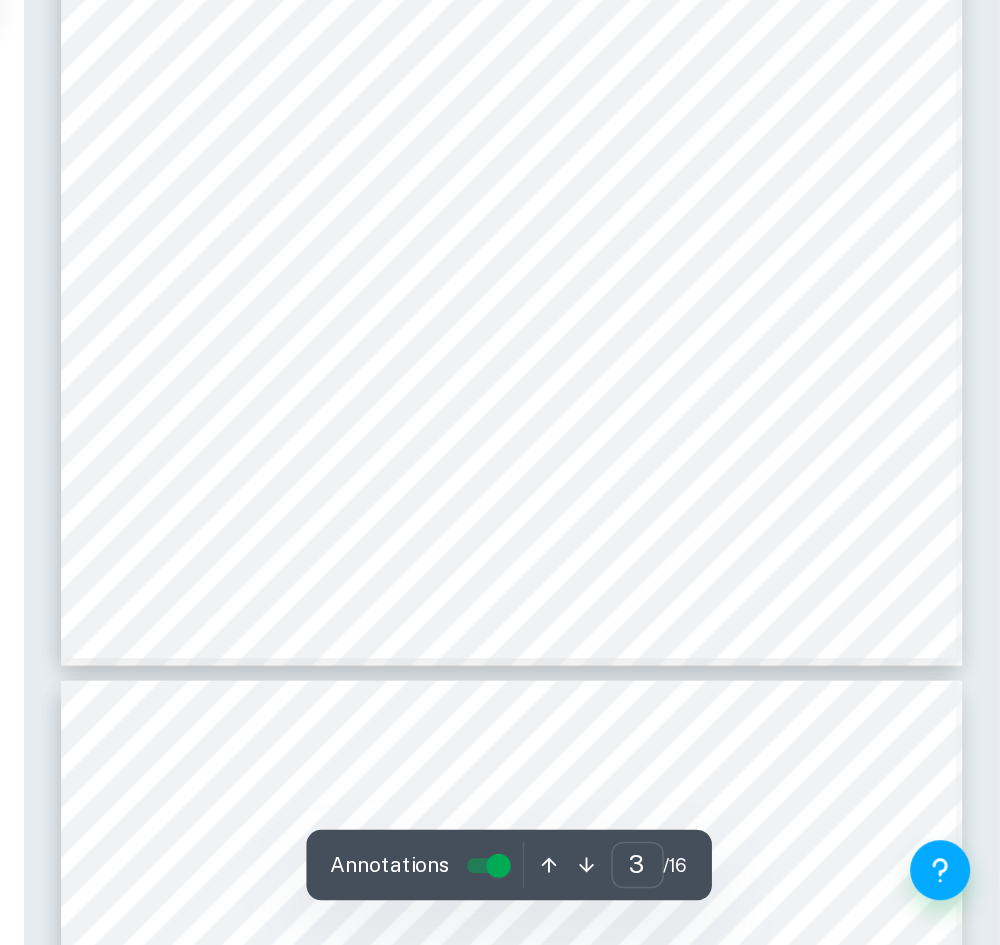 scroll, scrollTop: 2156, scrollLeft: 0, axis: vertical 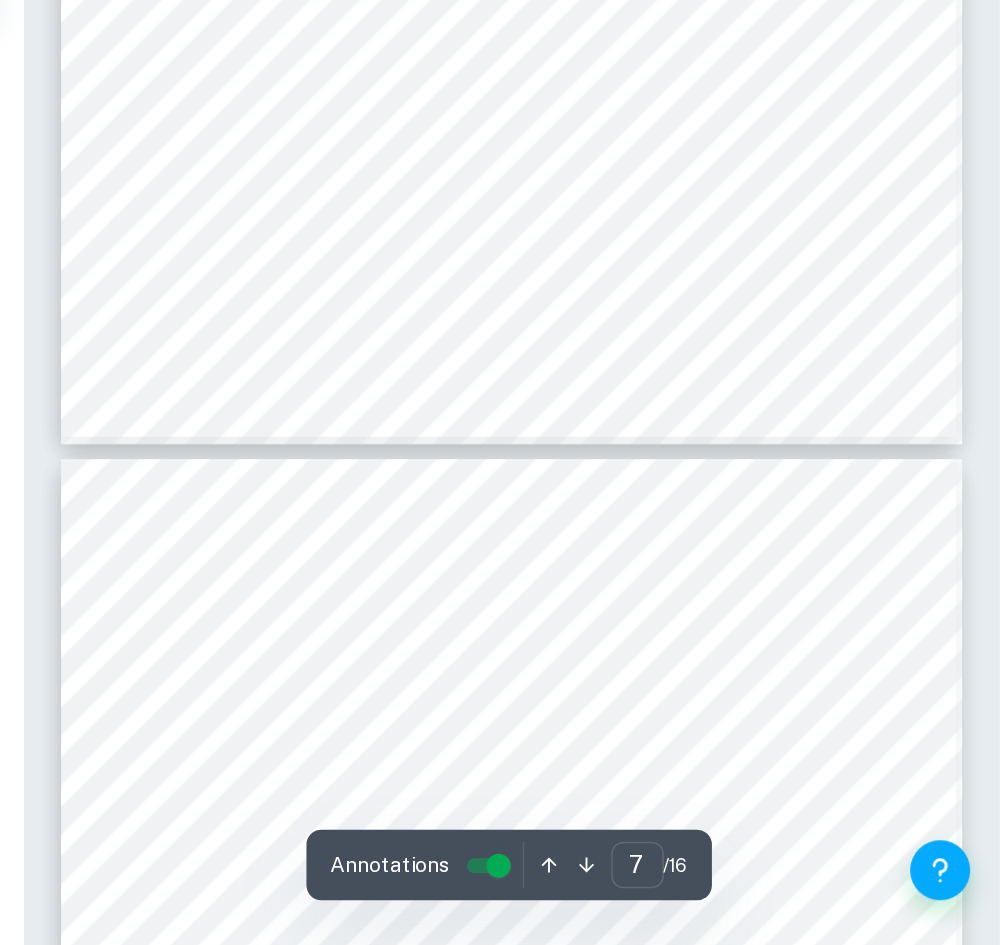 type on "8" 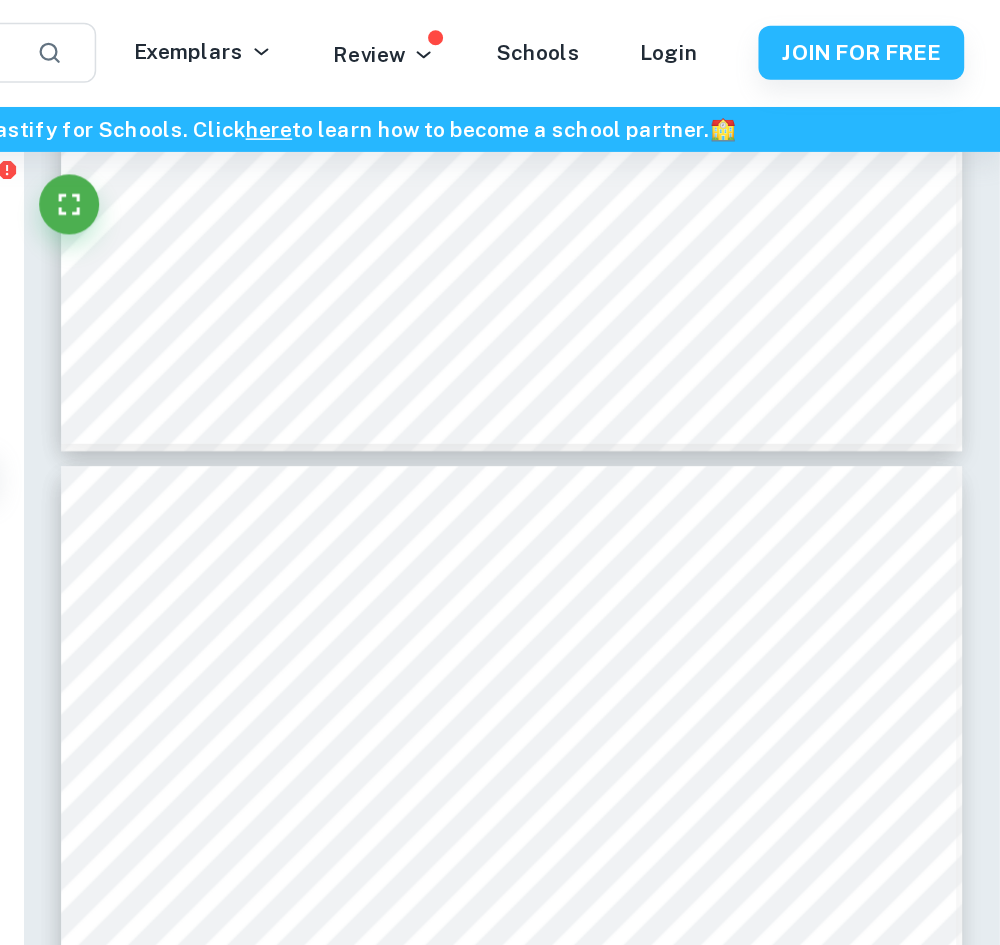 scroll, scrollTop: 5487, scrollLeft: 0, axis: vertical 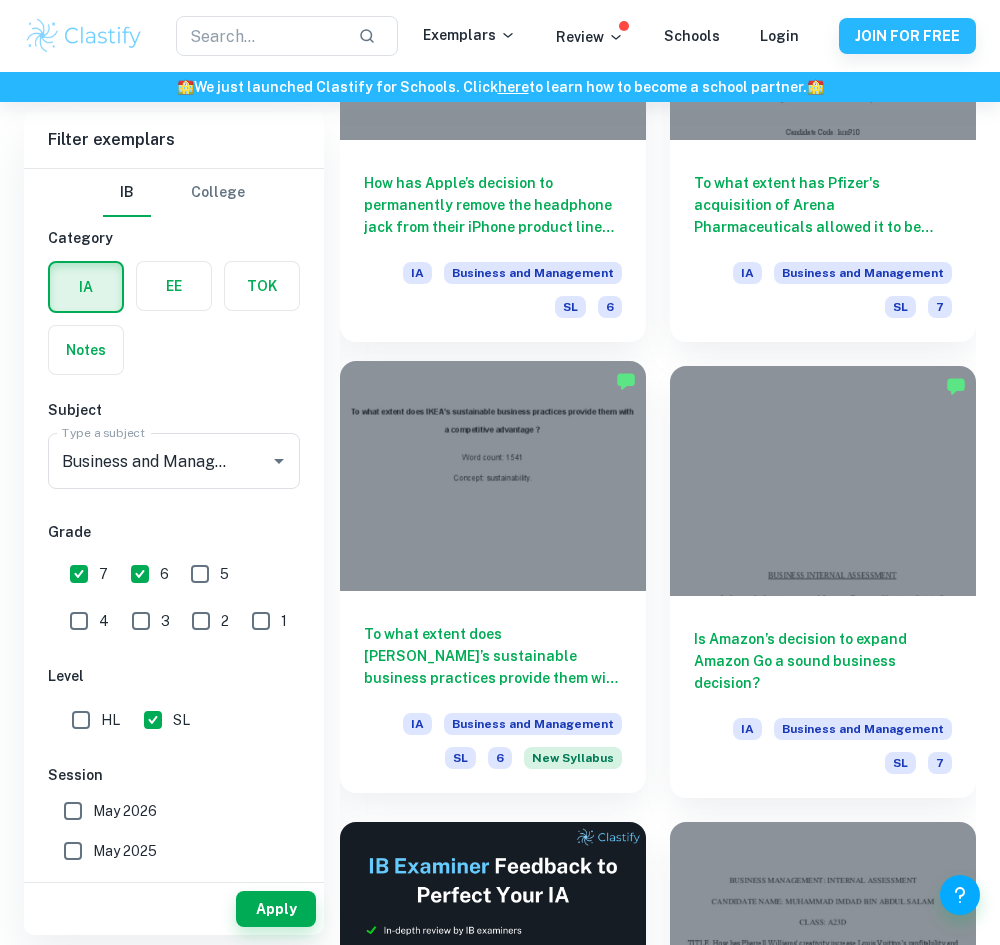 click on "To what extent does [PERSON_NAME]’s sustainable business practices provide them with a competitive advantage ?" at bounding box center (493, 656) 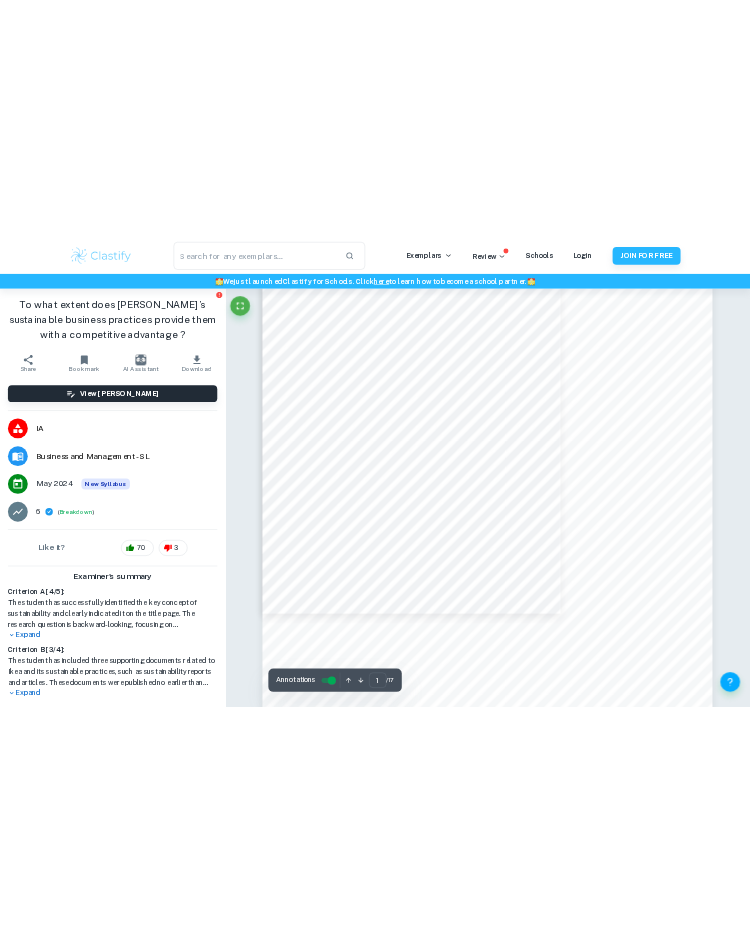 scroll, scrollTop: 0, scrollLeft: 0, axis: both 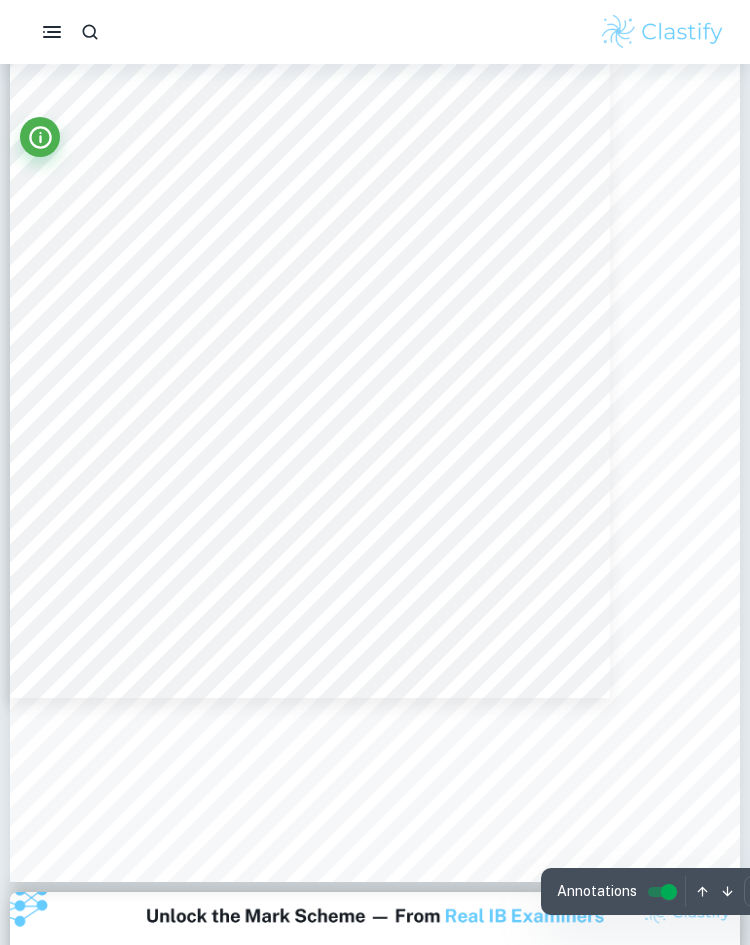 type on "3" 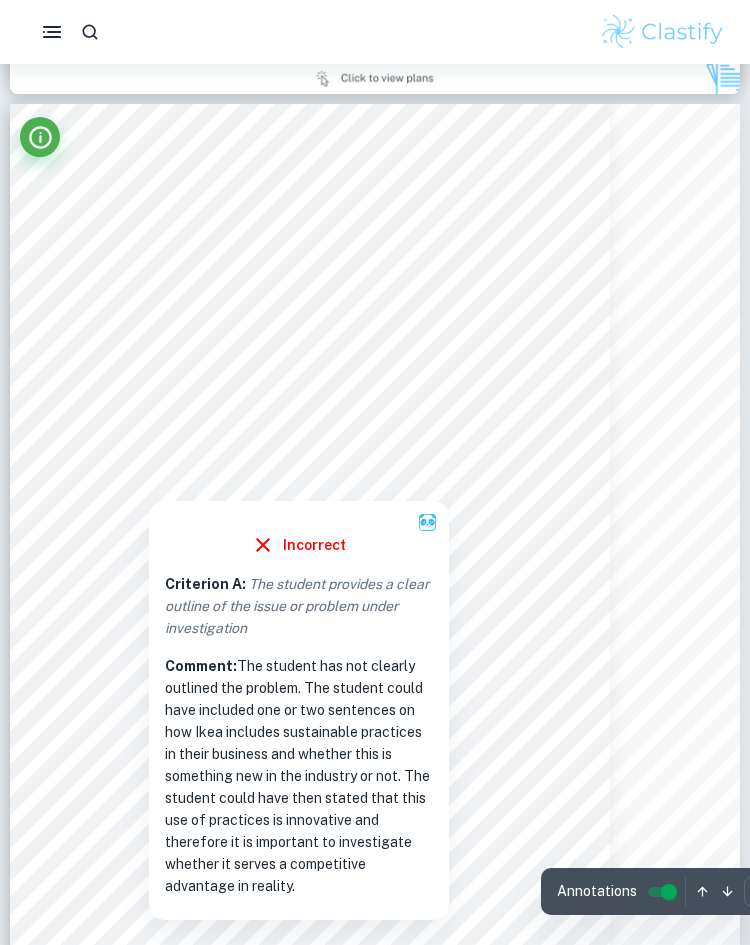 scroll, scrollTop: 2306, scrollLeft: 0, axis: vertical 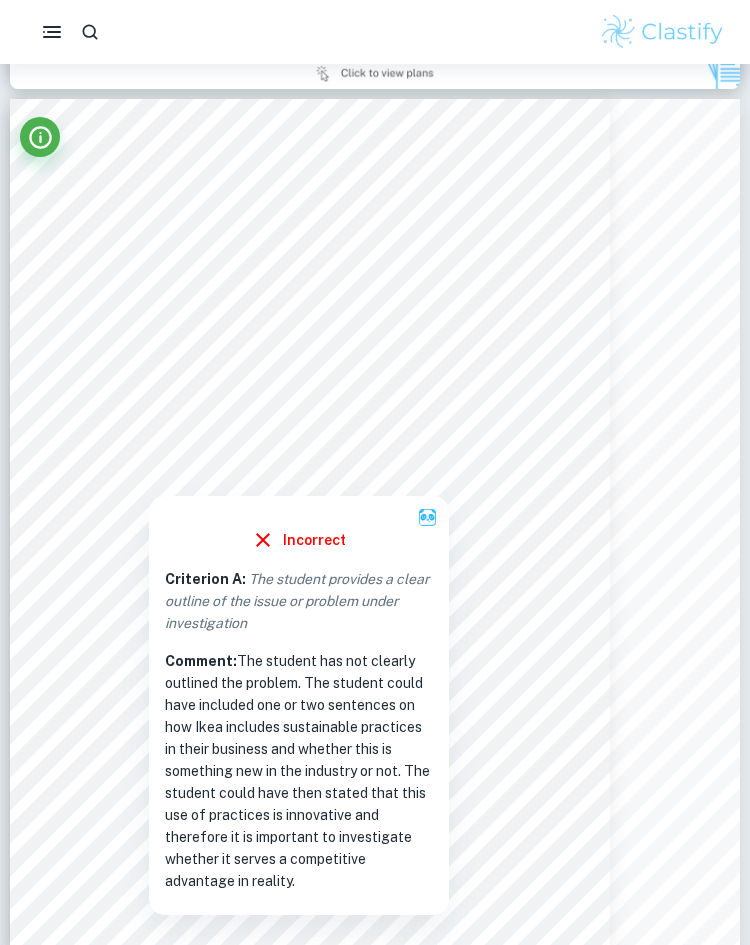 click at bounding box center [308, 464] 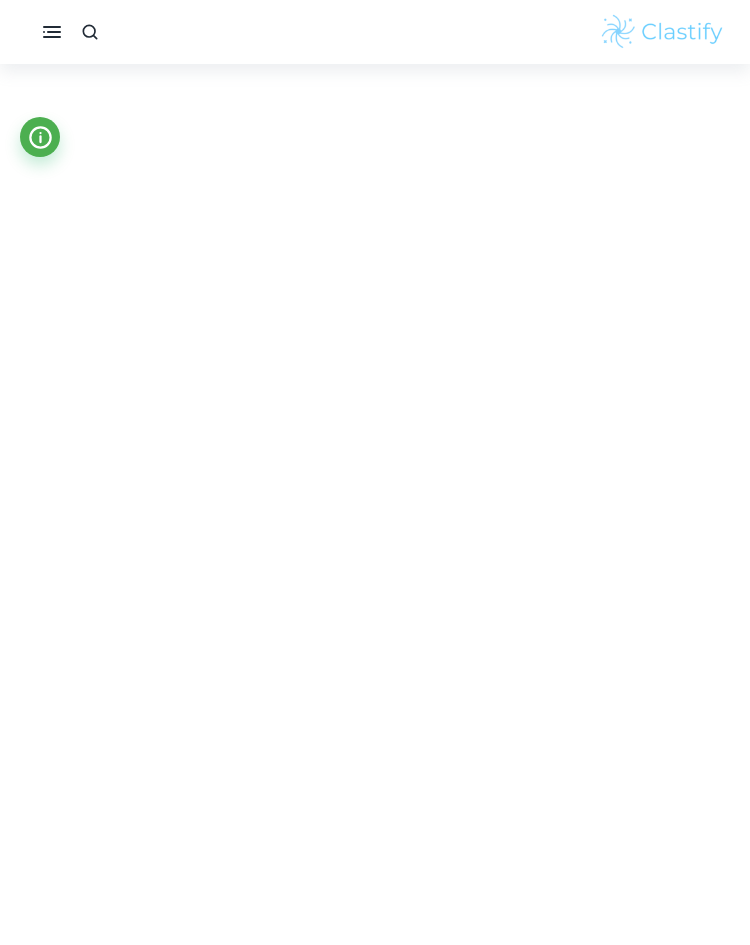 click on "We value your privacy We use cookies to enhance your browsing experience, serve personalised ads or content, and analyse our traffic. By clicking "Accept All", you consent to our use of cookies.   Cookie Policy Customise   Reject All   Accept All   Customise Consent Preferences   We use cookies to help you navigate efficiently and perform certain functions. You will find detailed information about all cookies under each consent category below. The cookies that are categorised as "Necessary" are stored on your browser as they are essential for enabling the basic functionalities of the site. ...  Show more For more information on how Google's third-party cookies operate and handle your data, see:   Google Privacy Policy Necessary Always Active Necessary cookies are required to enable the basic features of this site, such as providing secure log-in or adjusting your consent preferences. These cookies do not store any personally identifiable data. Functional Analytics Performance Advertisement Uncategorised" at bounding box center [375, -1834] 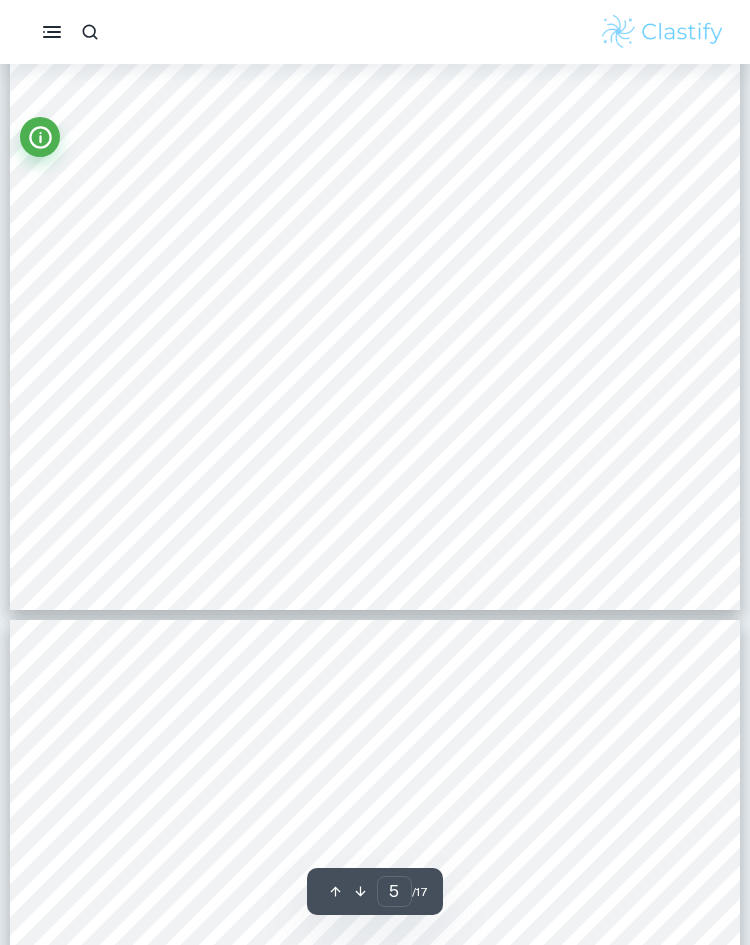 scroll, scrollTop: 5304, scrollLeft: 0, axis: vertical 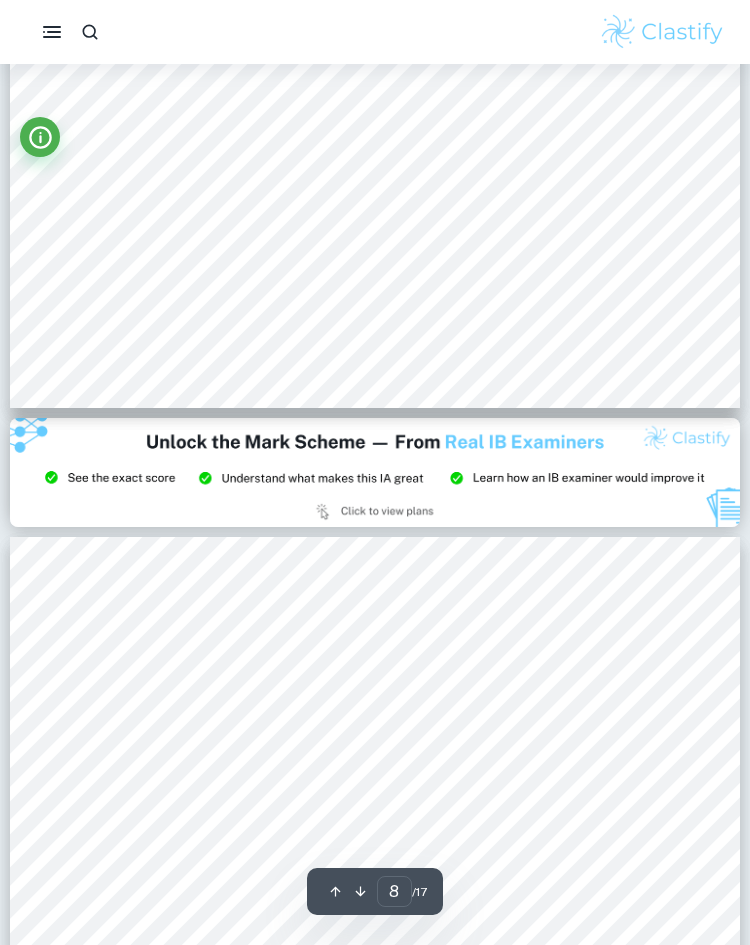 type on "9" 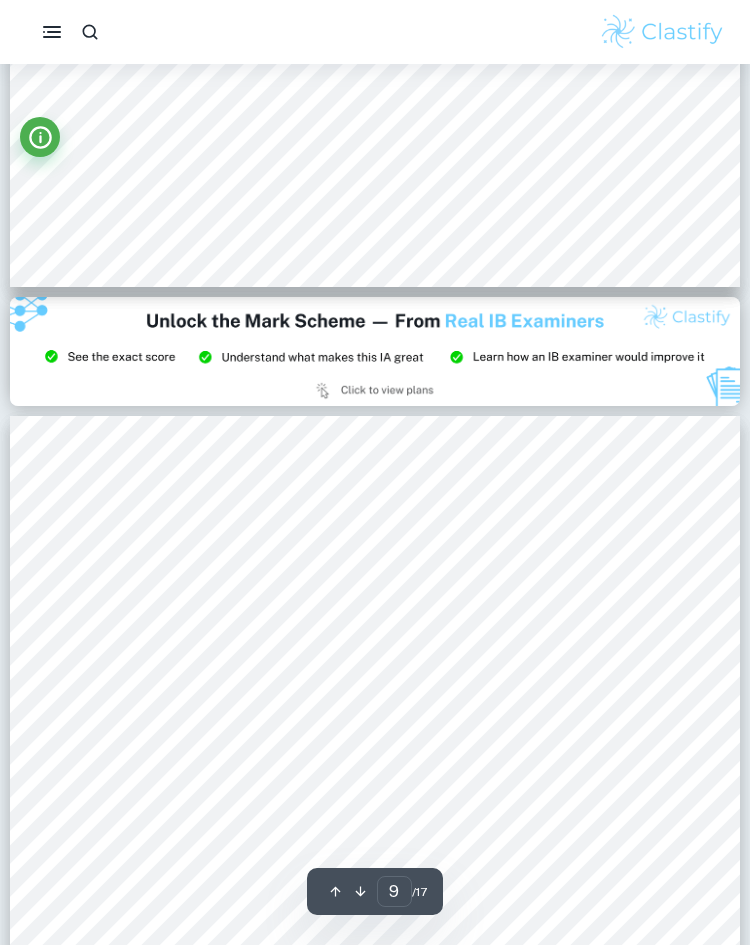 scroll, scrollTop: 9148, scrollLeft: 0, axis: vertical 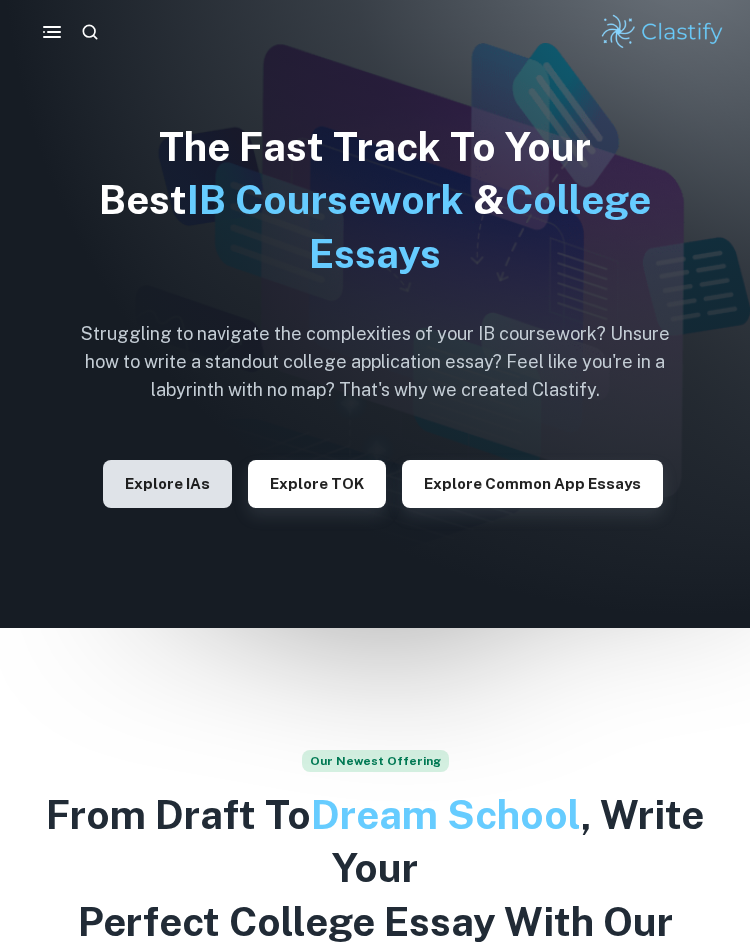 click on "Explore IAs" at bounding box center [167, 484] 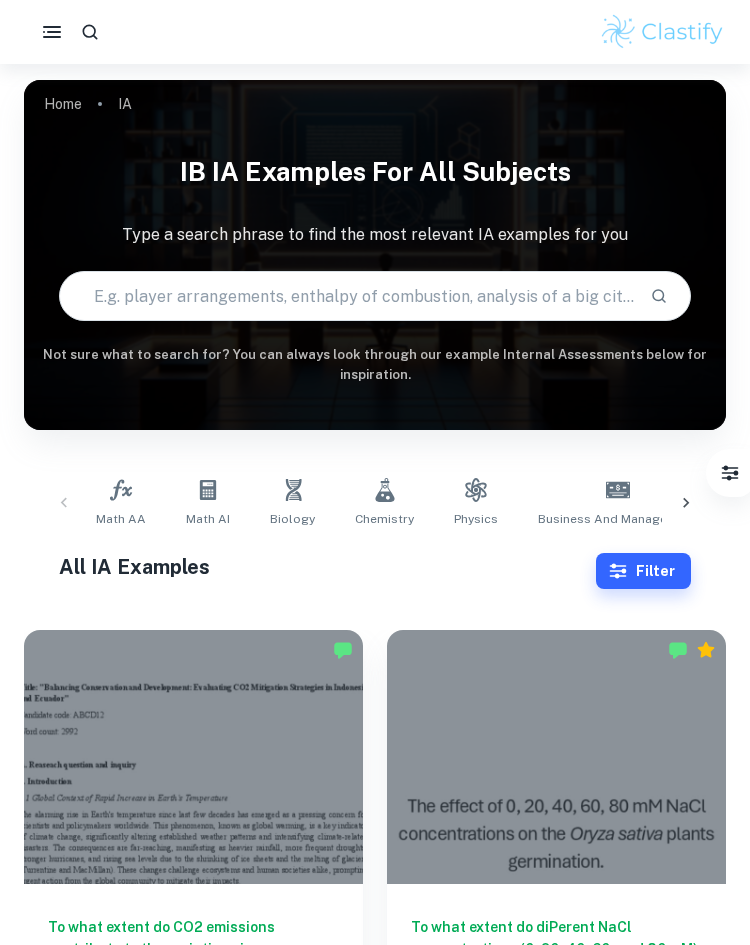 click at bounding box center [347, 296] 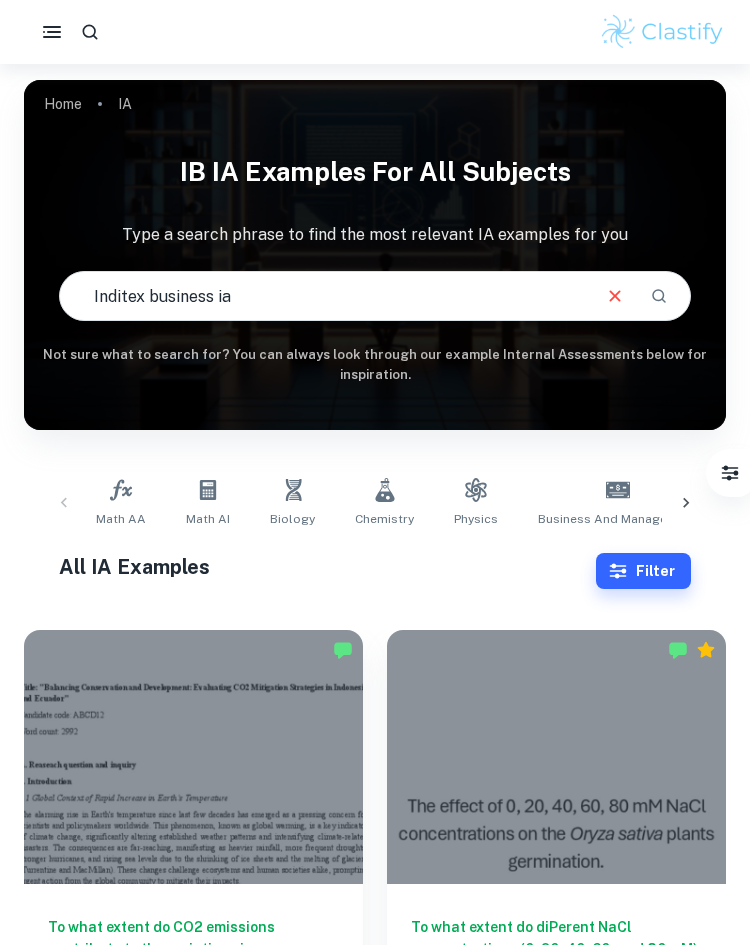 type on "Inditex business ia" 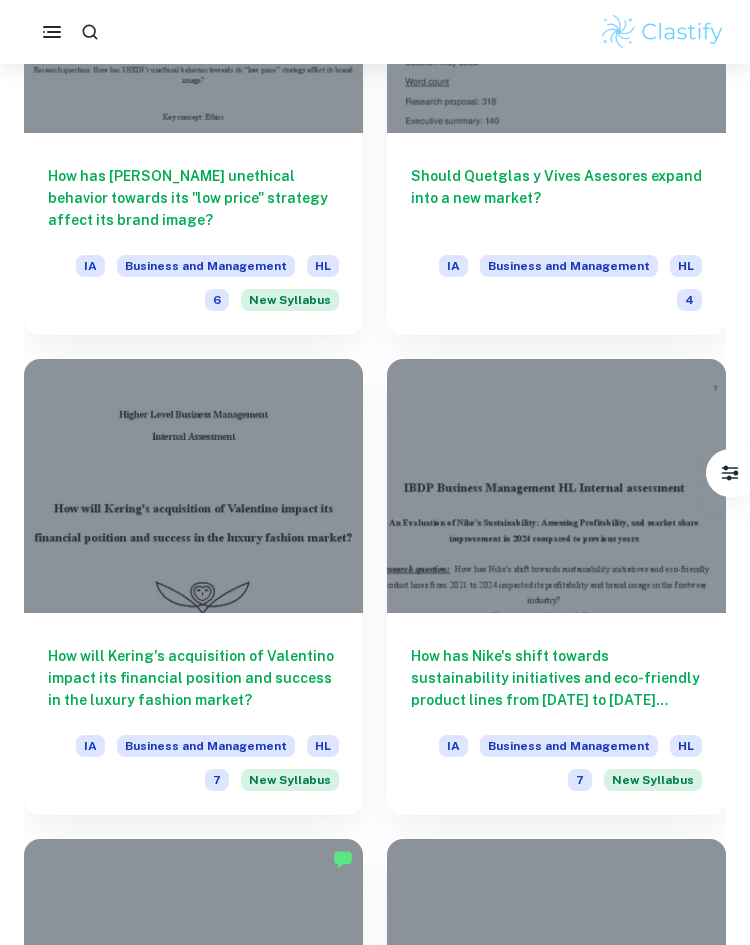 scroll, scrollTop: 10847, scrollLeft: 0, axis: vertical 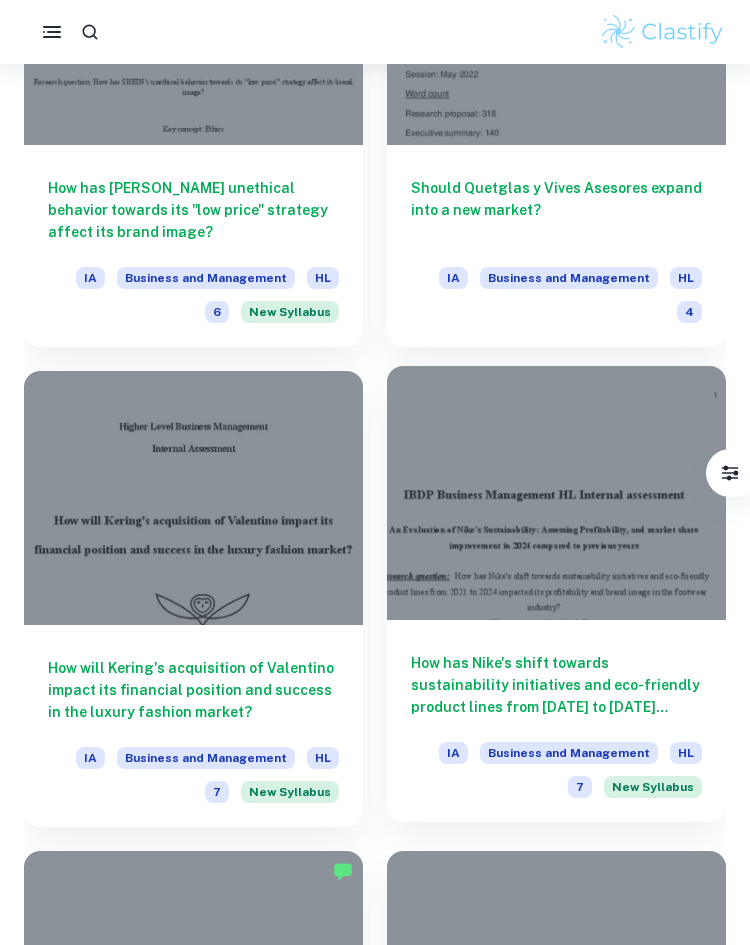 click on "How has Nike's shift towards sustainability initiatives and eco-friendly  product lines from 2021 to 2024 impacted its profitability and brand image in the footwear  industry?" at bounding box center [556, 685] 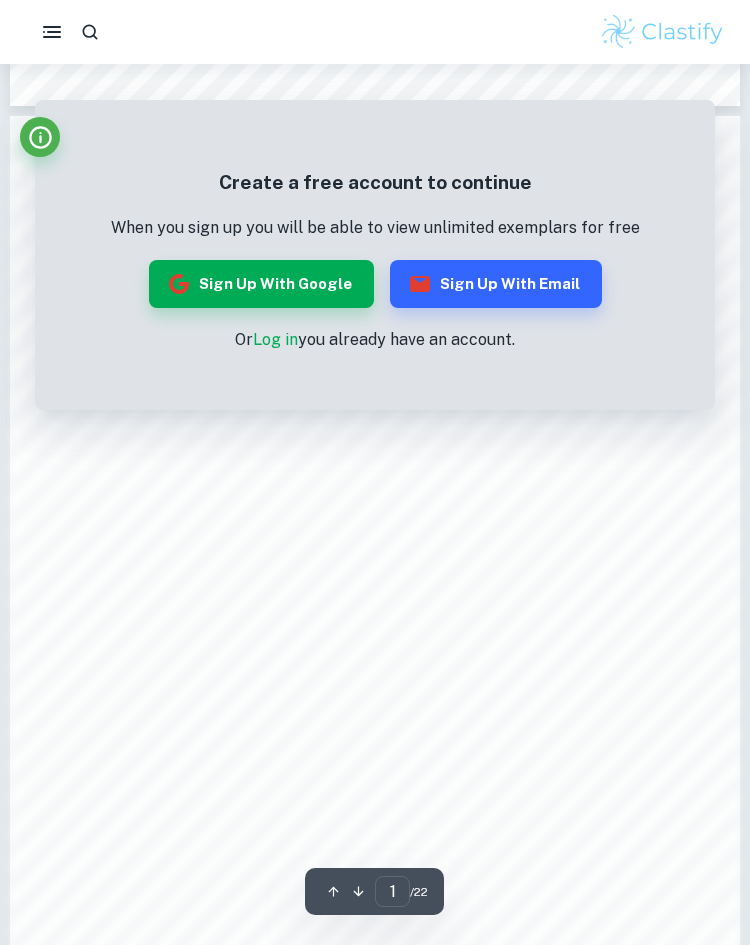 scroll, scrollTop: 966, scrollLeft: 0, axis: vertical 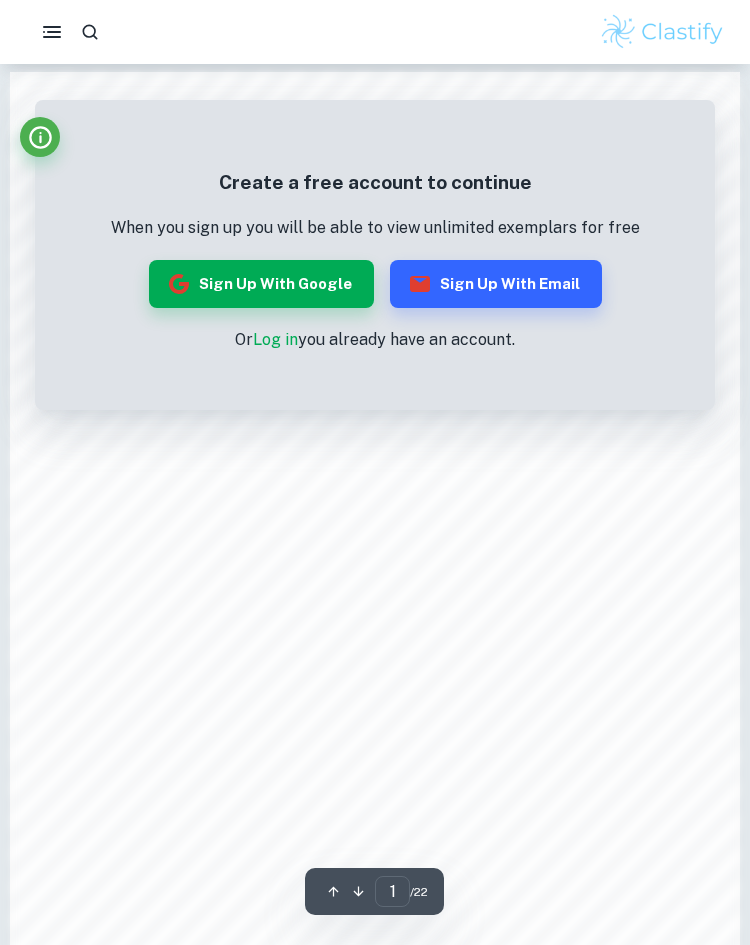 click on "Log in" at bounding box center (275, 339) 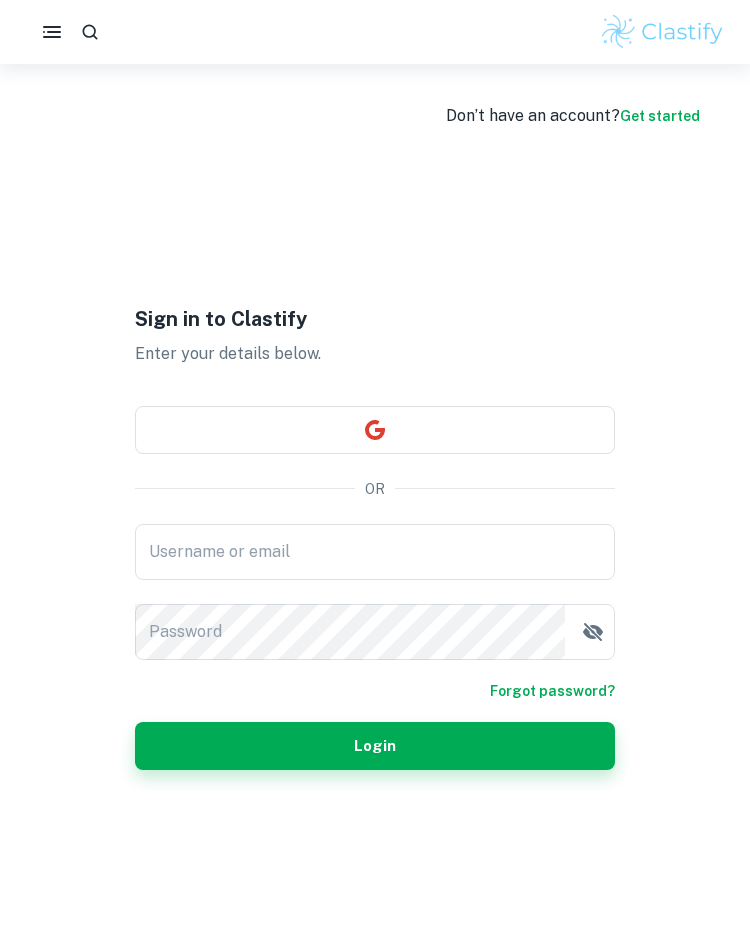 type on "paula.brons@swansschoolinternational.es" 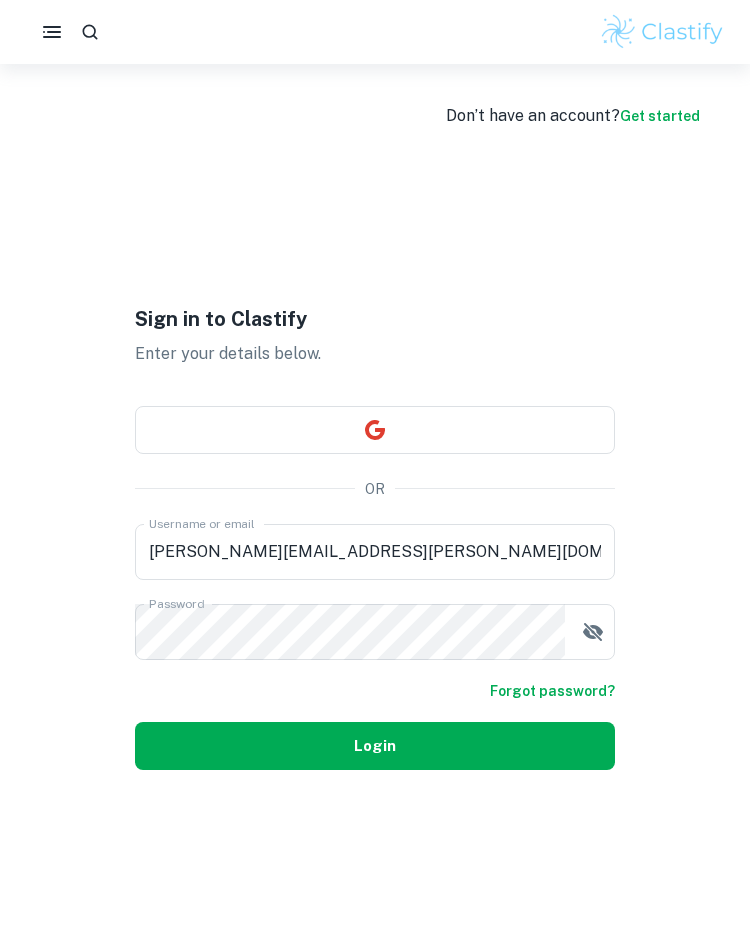 click on "Login" at bounding box center [375, 746] 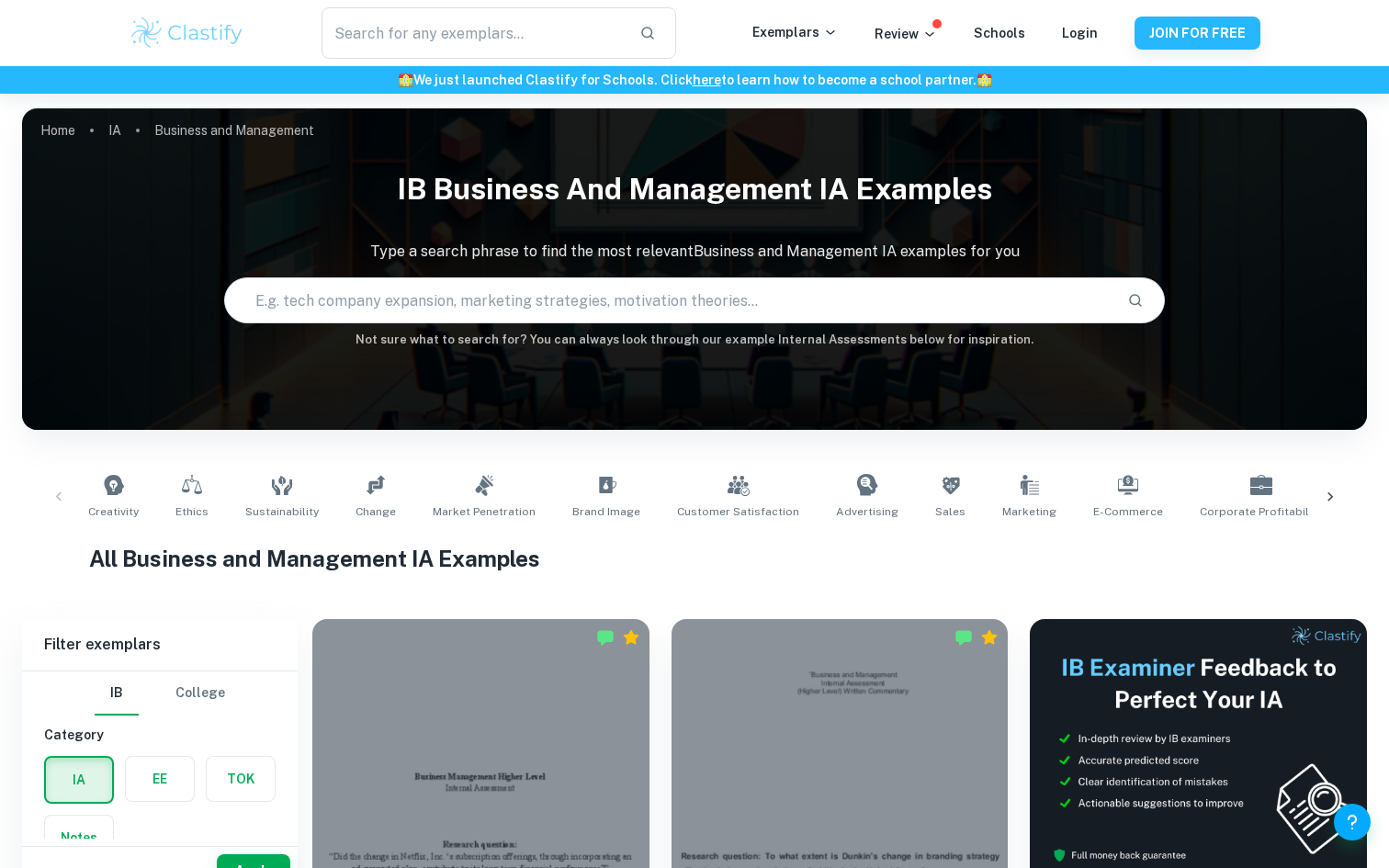 scroll, scrollTop: 0, scrollLeft: 0, axis: both 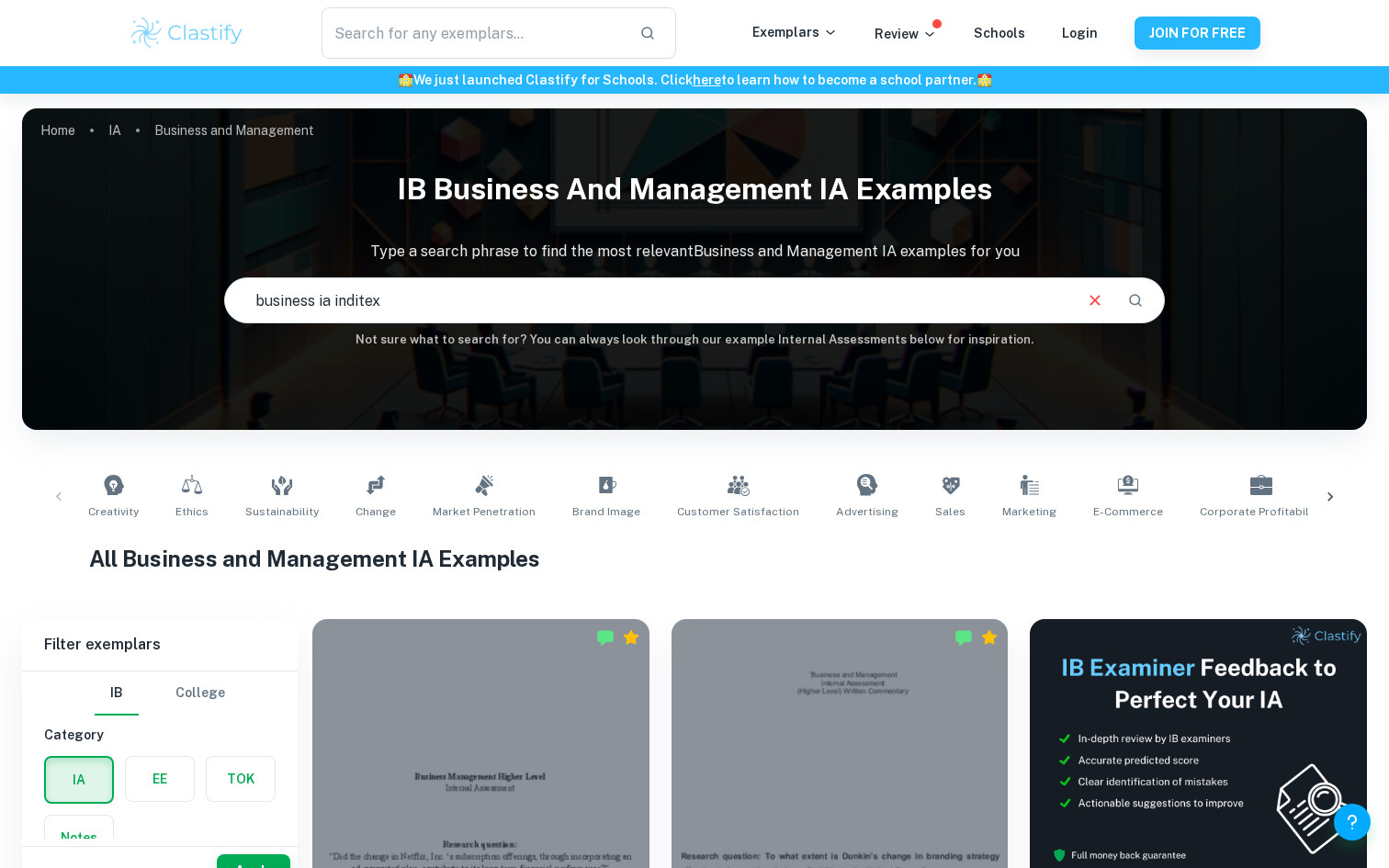 type on "business ia inditex" 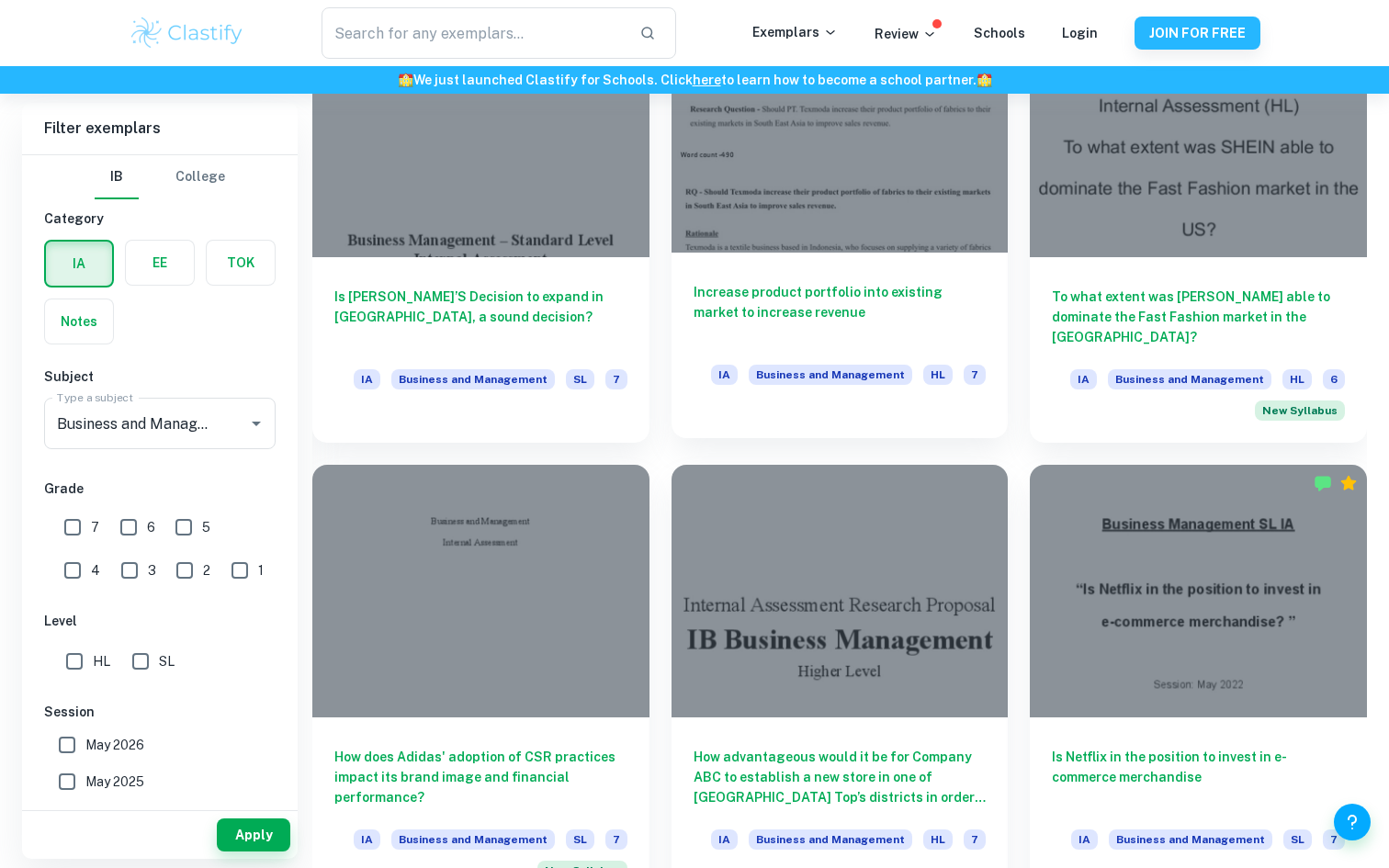 scroll, scrollTop: 1918, scrollLeft: 0, axis: vertical 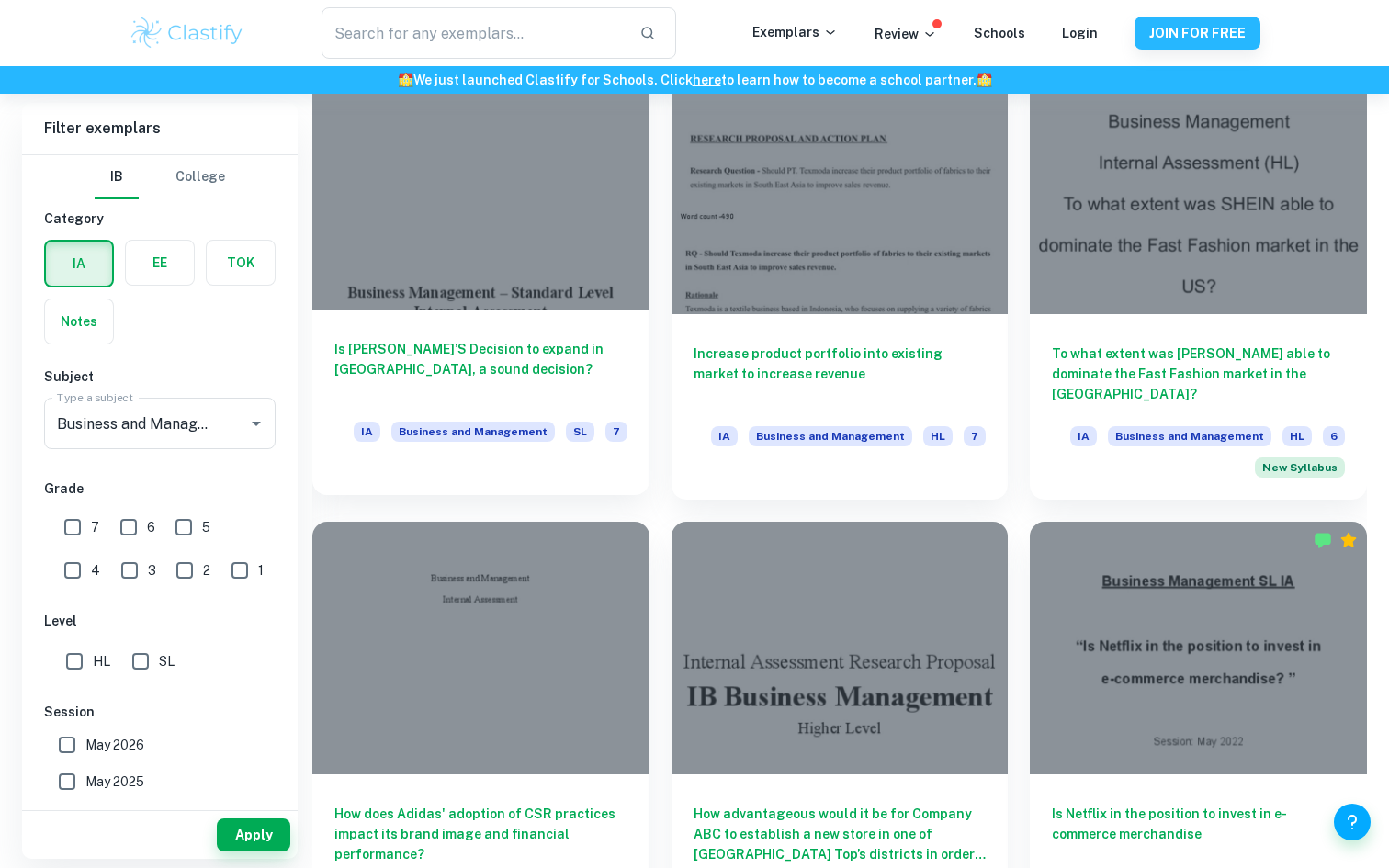 click on "Is [PERSON_NAME]’S Decision to expand in [GEOGRAPHIC_DATA], a sound decision?" at bounding box center (480, 369) 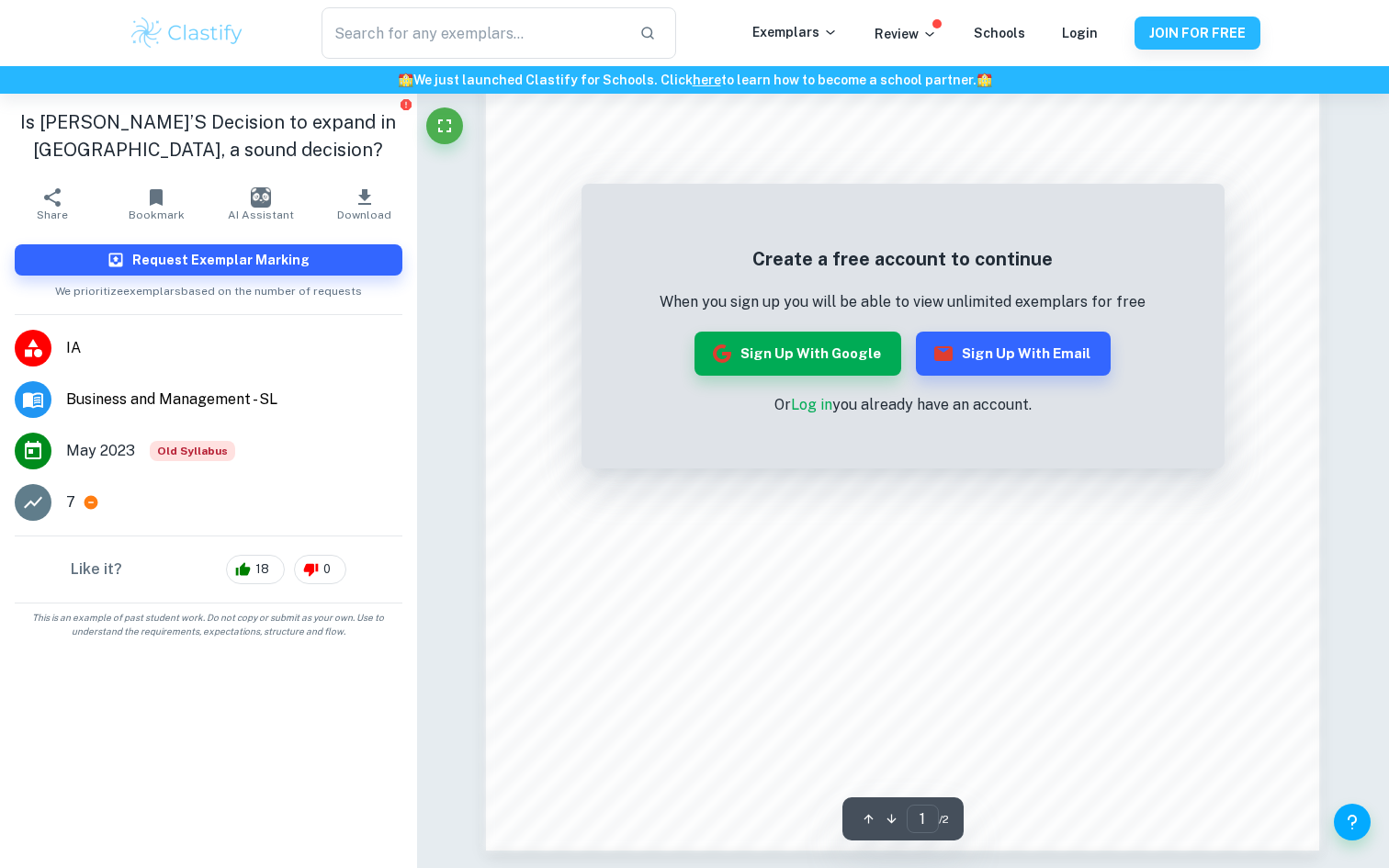 scroll, scrollTop: 1737, scrollLeft: 0, axis: vertical 